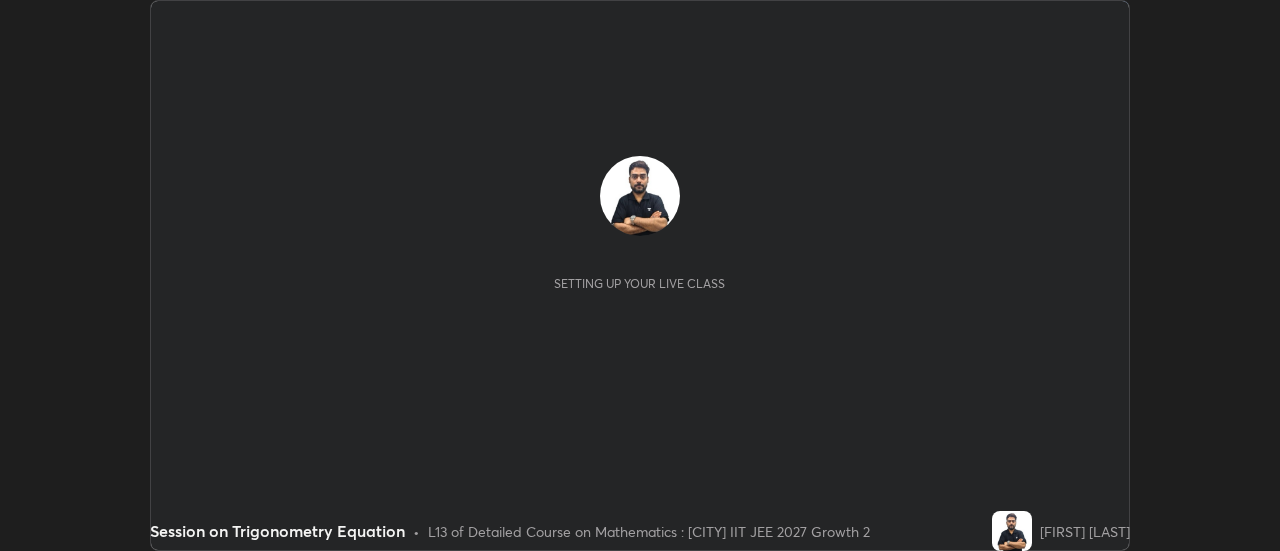 scroll, scrollTop: 0, scrollLeft: 0, axis: both 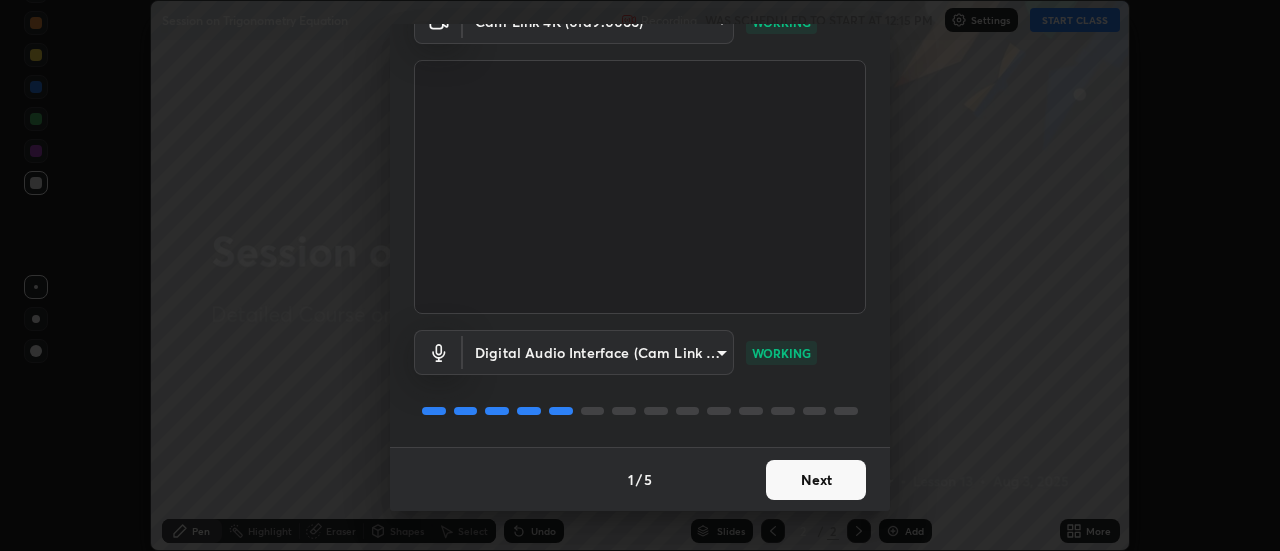 click on "Next" at bounding box center (816, 480) 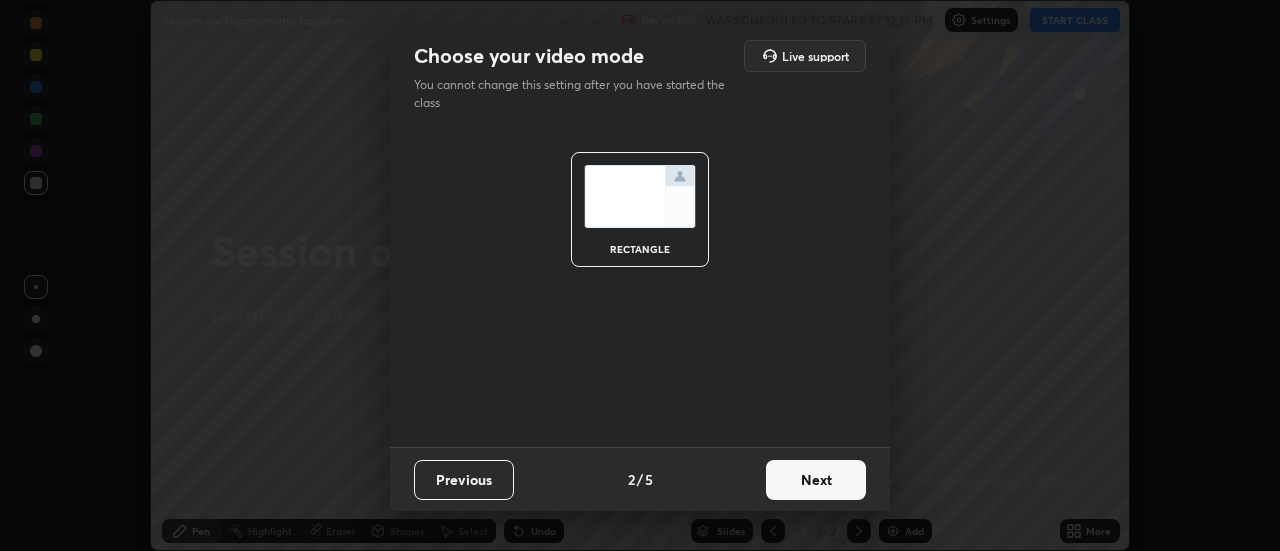 click on "Next" at bounding box center (816, 480) 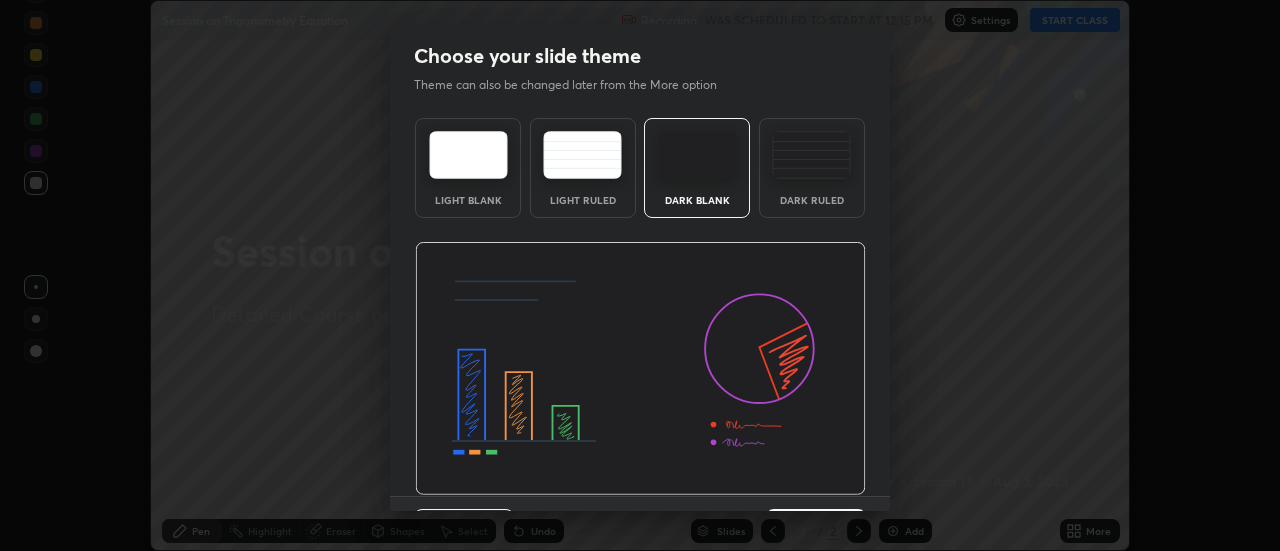 scroll, scrollTop: 49, scrollLeft: 0, axis: vertical 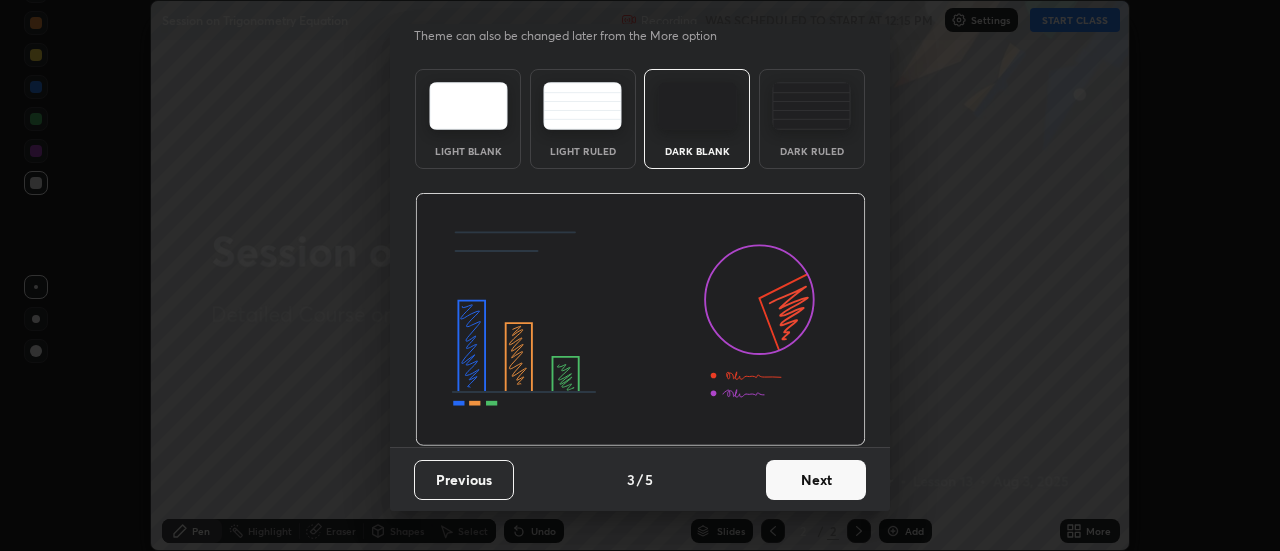 click on "Next" at bounding box center (816, 480) 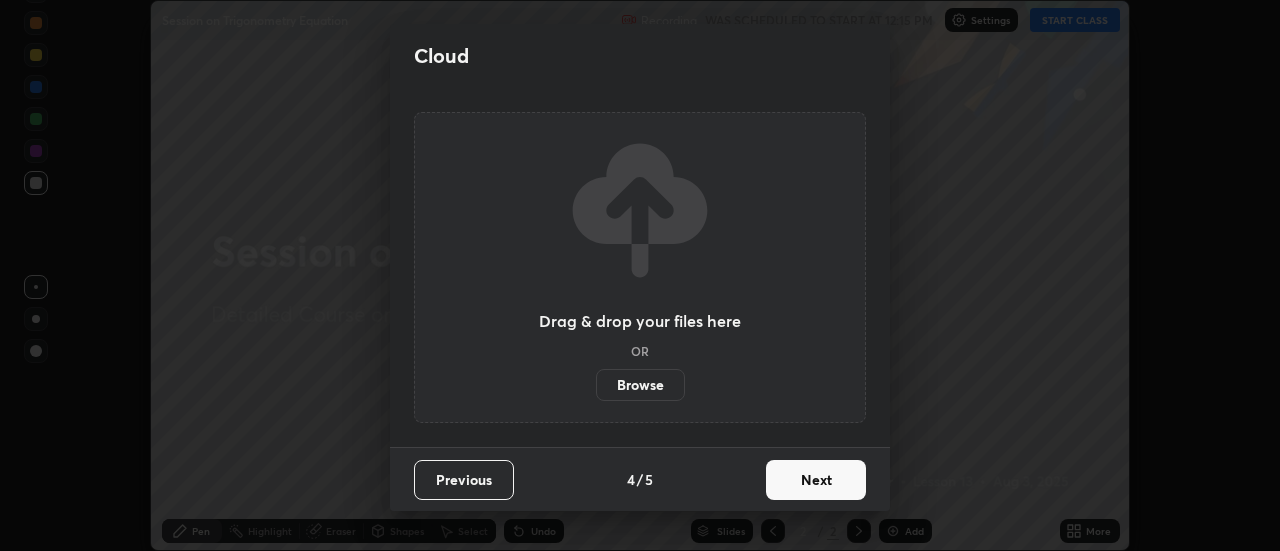 scroll, scrollTop: 0, scrollLeft: 0, axis: both 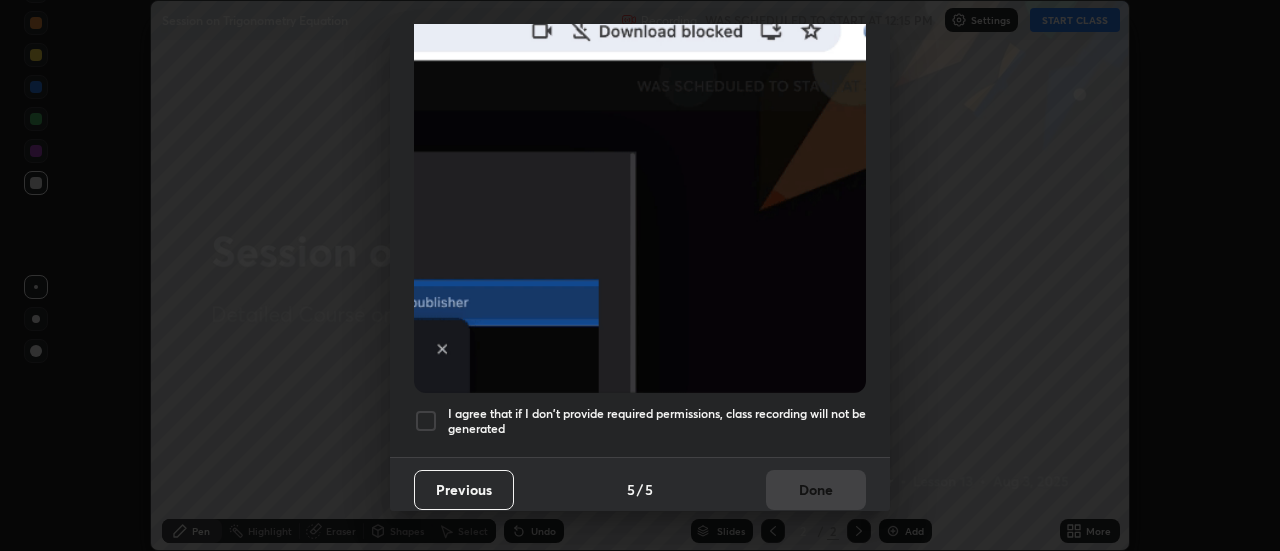 click at bounding box center [426, 421] 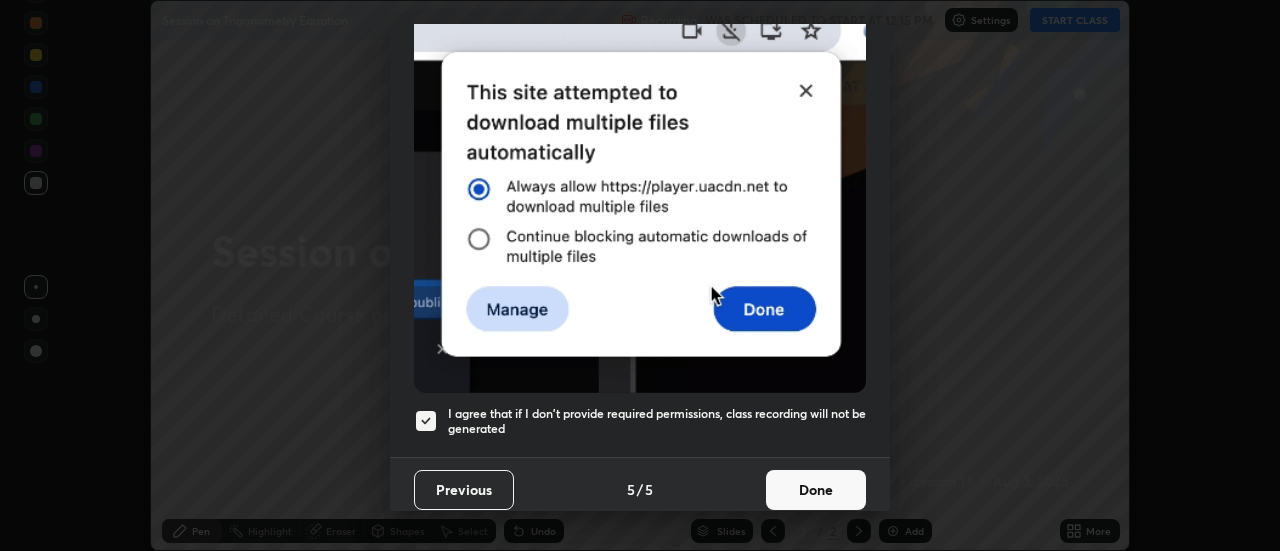 click on "Done" at bounding box center (816, 490) 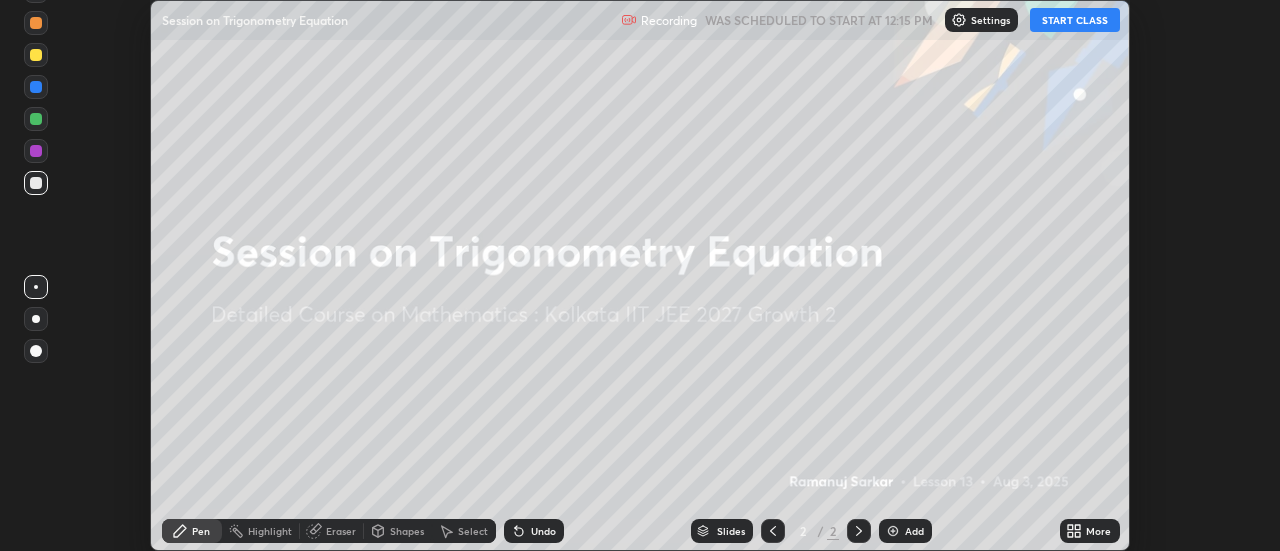 click 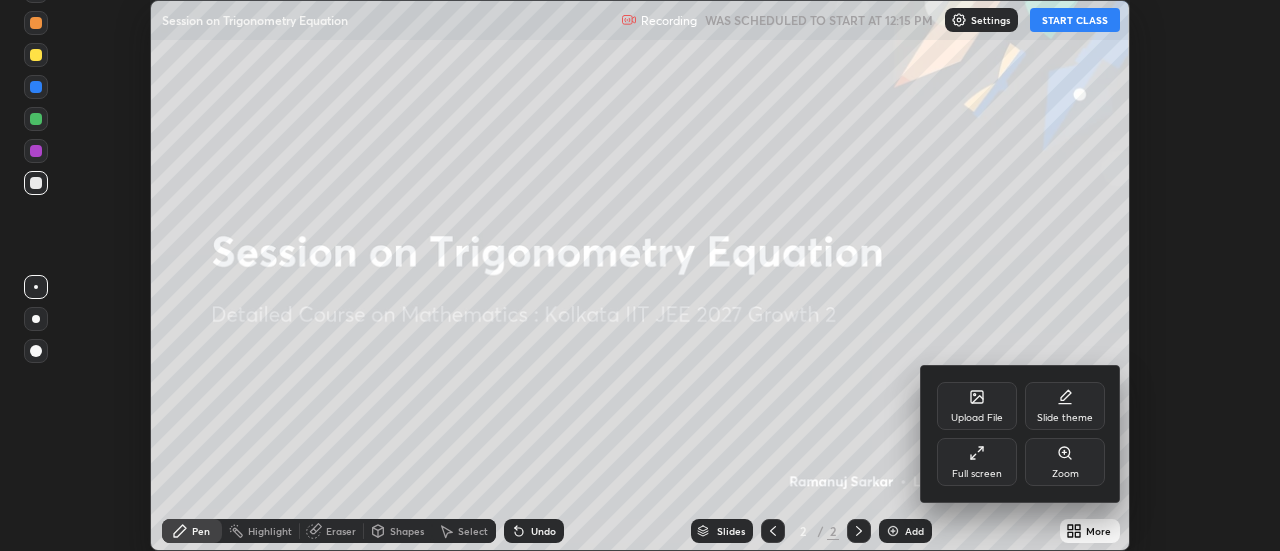 click on "Full screen" at bounding box center (977, 462) 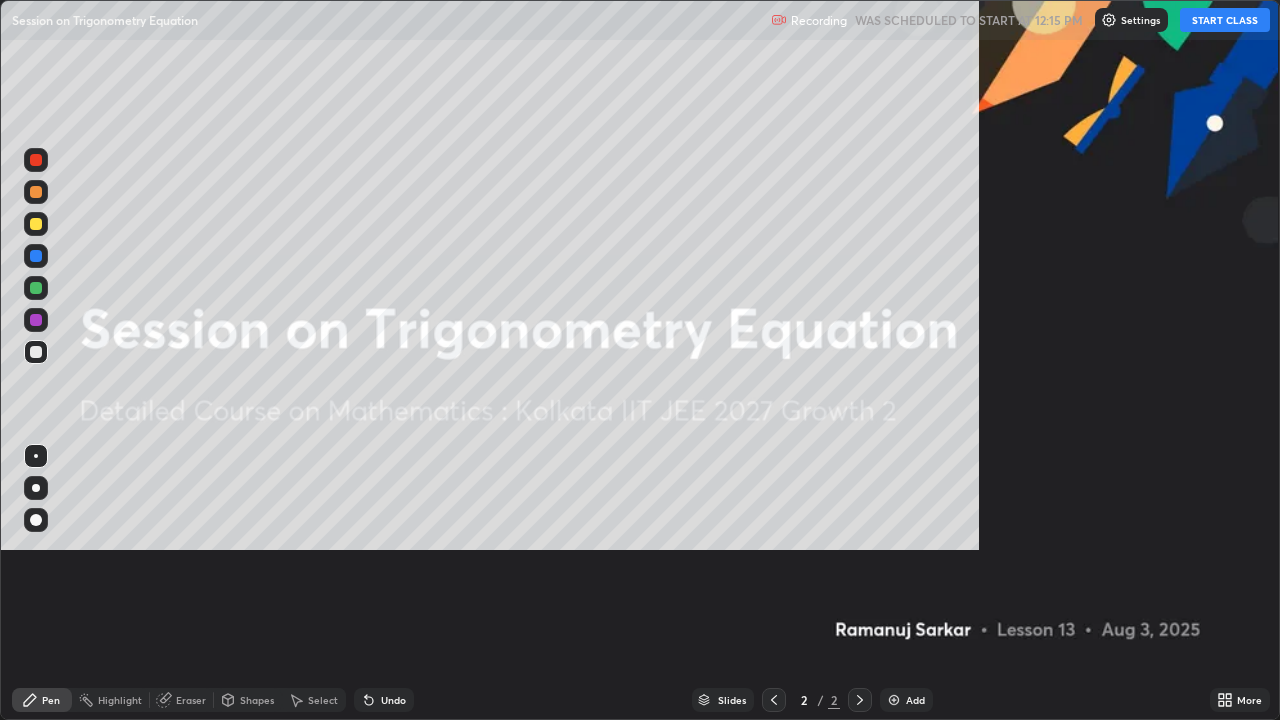 scroll, scrollTop: 99280, scrollLeft: 98720, axis: both 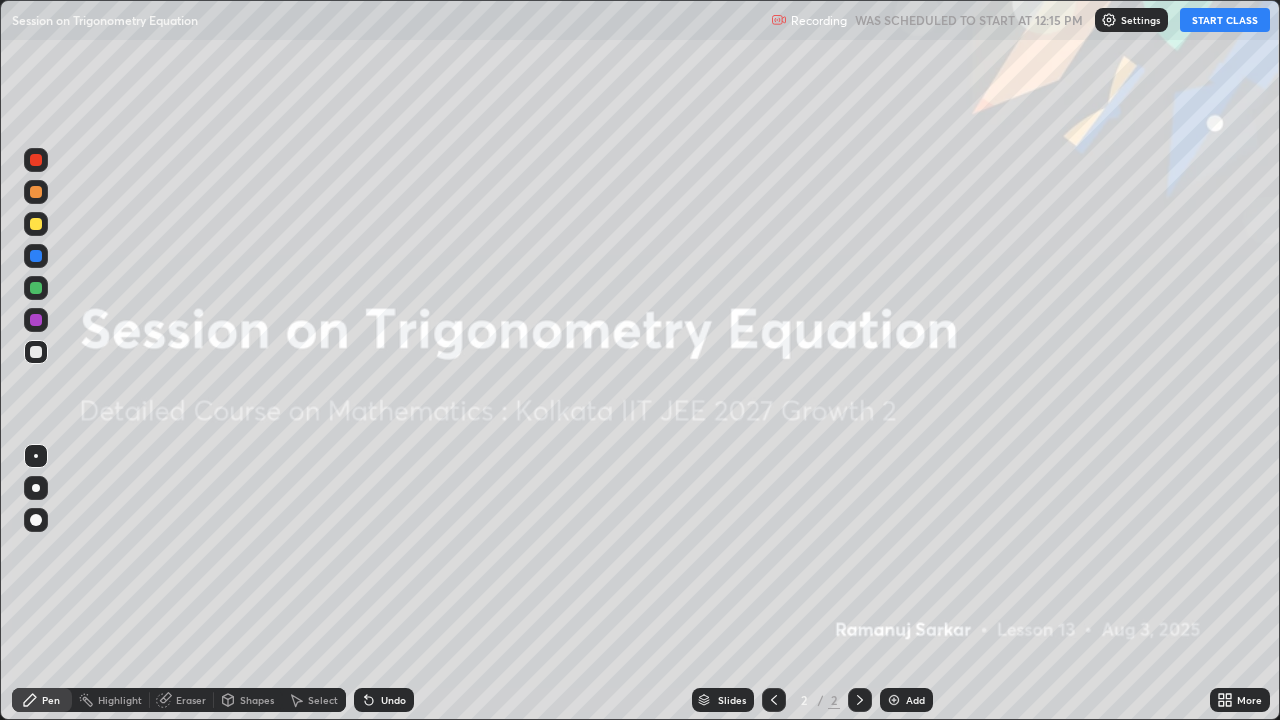 click on "START CLASS" at bounding box center (1225, 20) 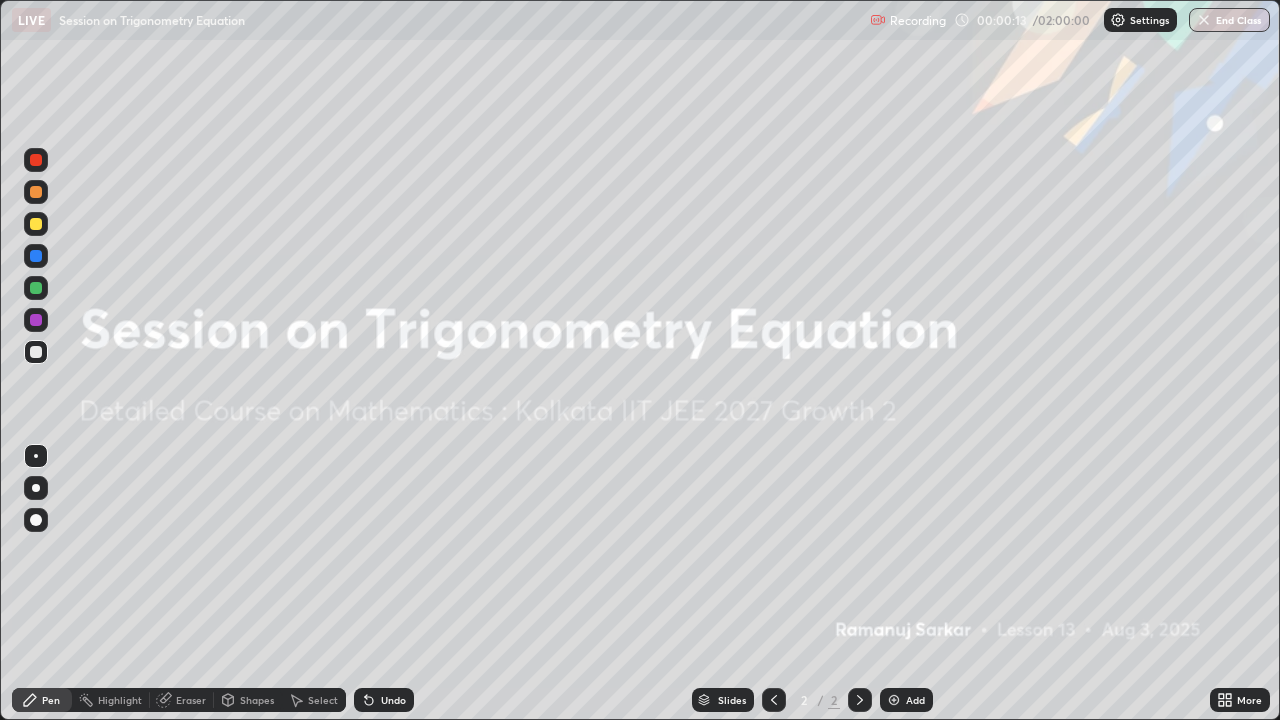 click at bounding box center (894, 700) 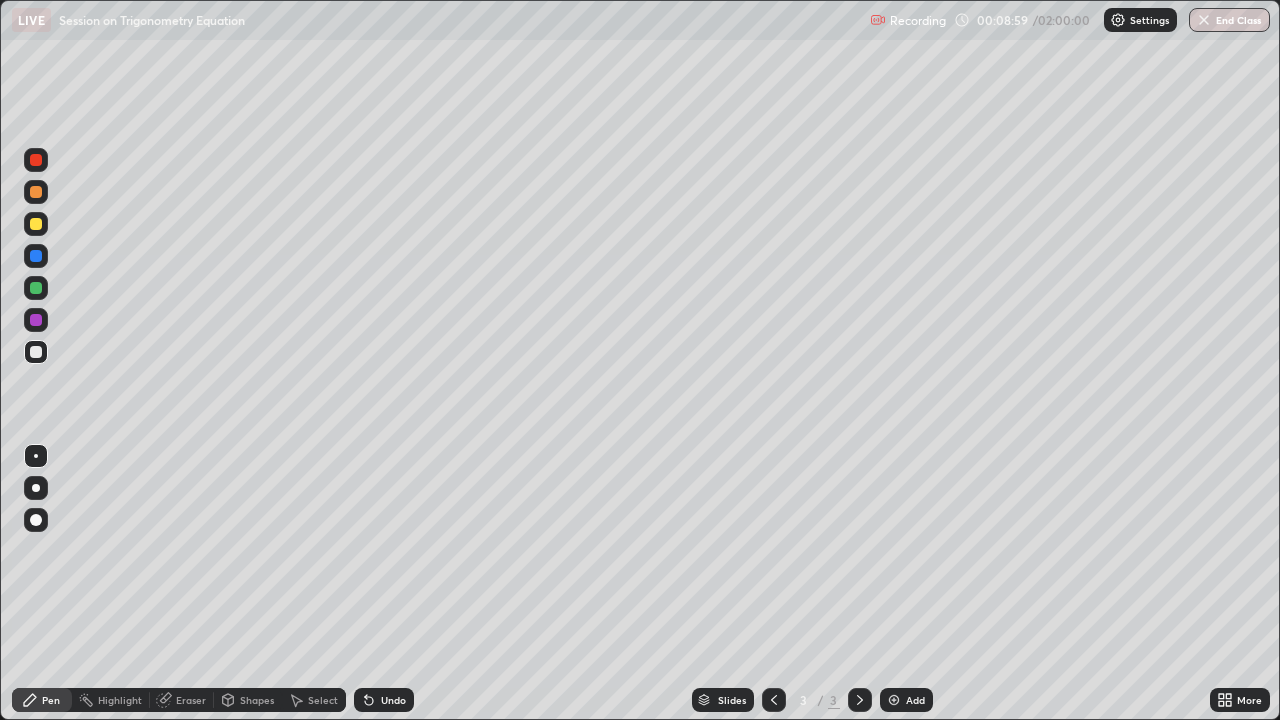 click at bounding box center [36, 288] 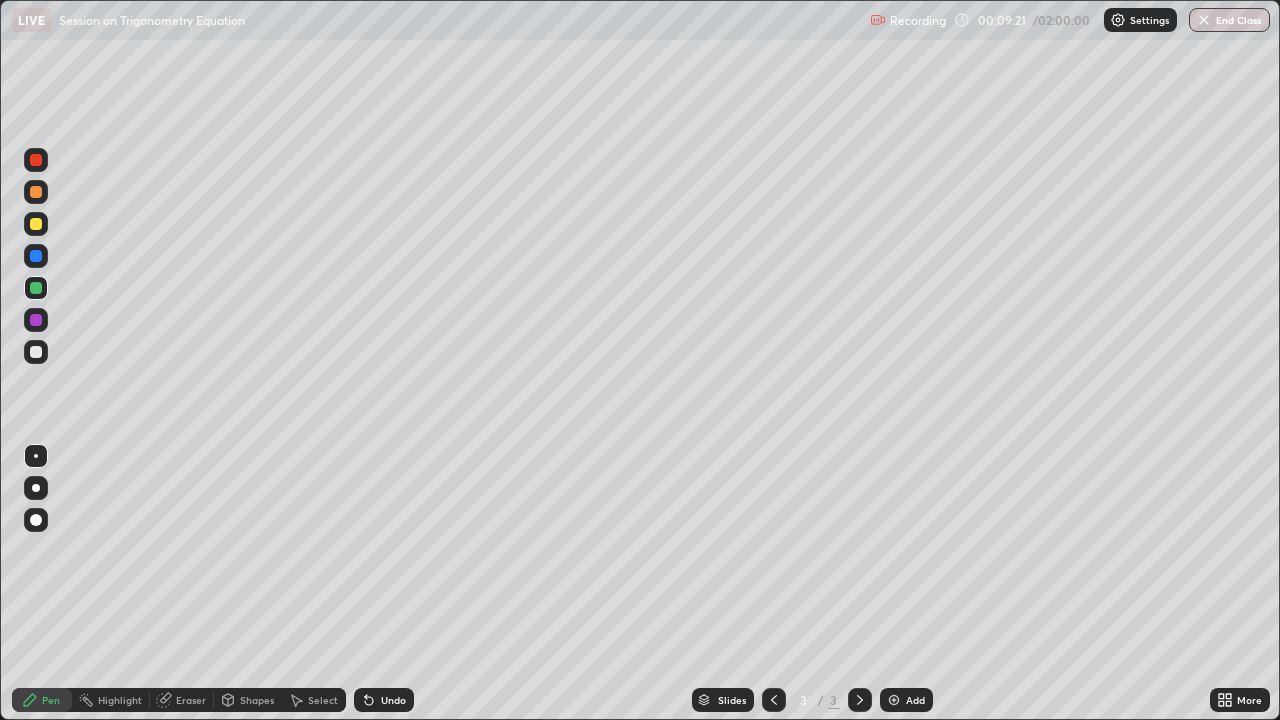 click on "Undo" at bounding box center (384, 700) 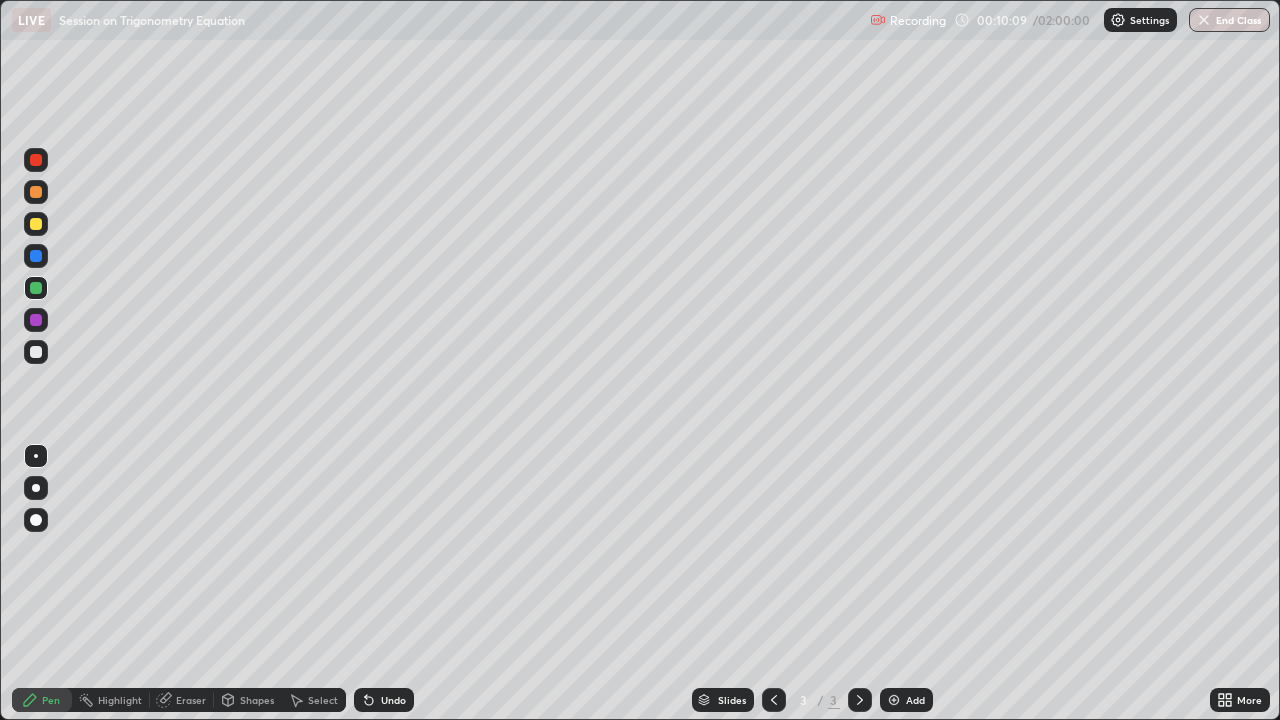 click 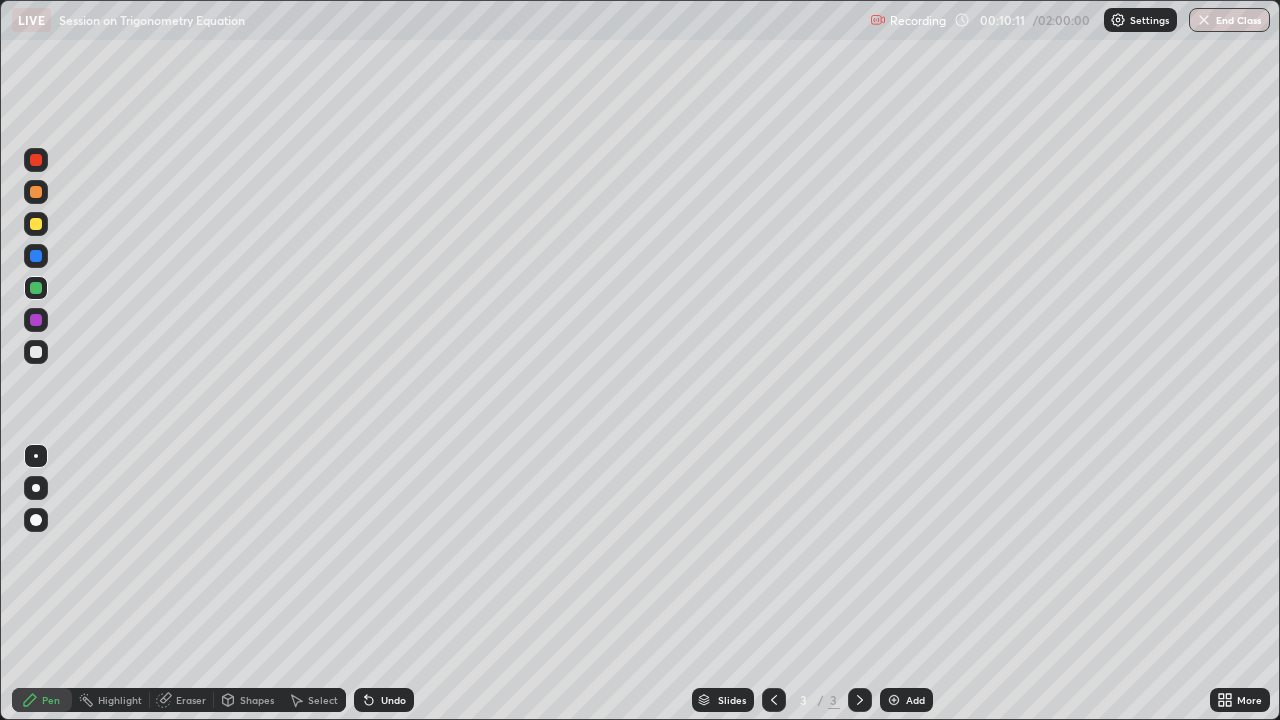 click on "Add" at bounding box center [915, 700] 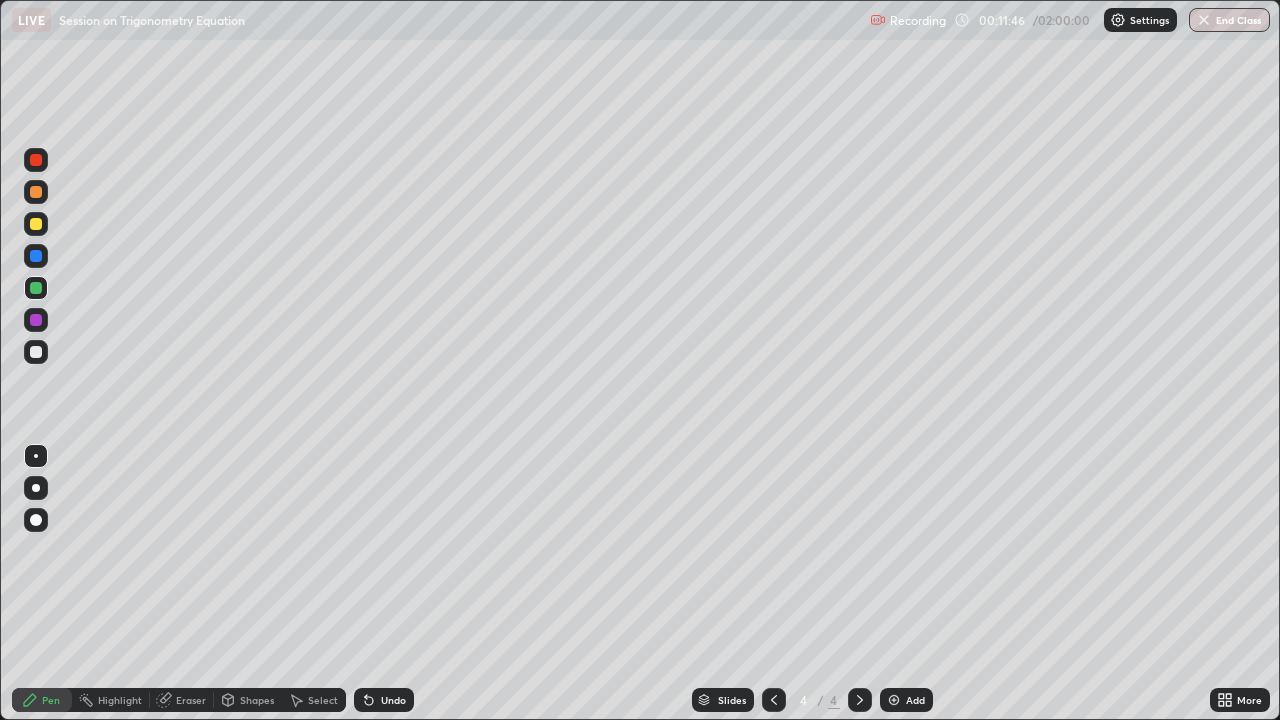 click on "Undo" at bounding box center (393, 700) 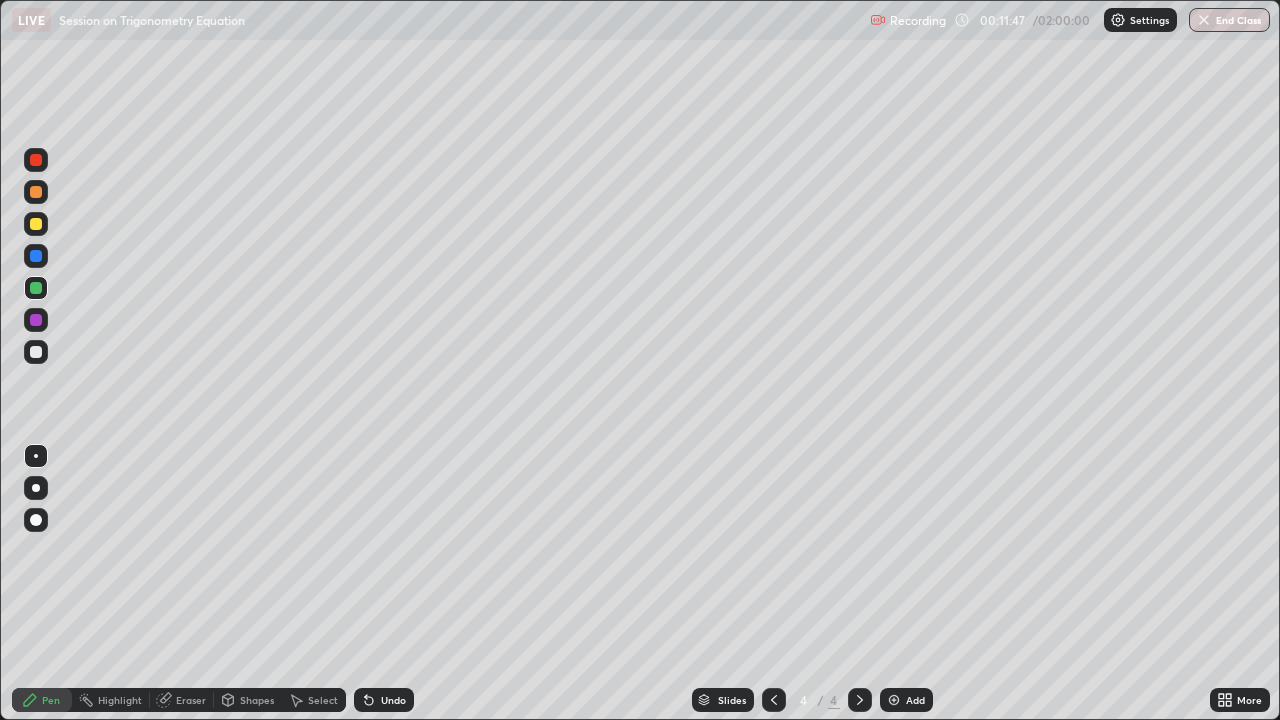 click on "Undo" at bounding box center (393, 700) 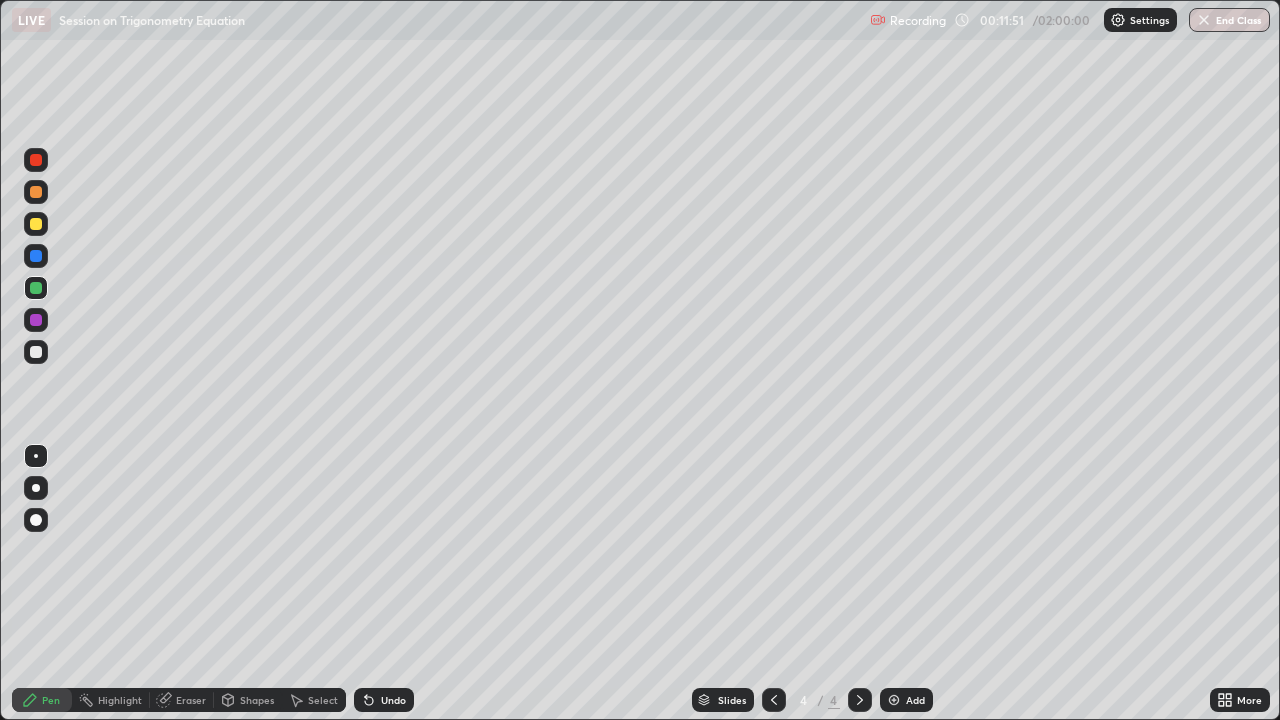 click on "Undo" at bounding box center (384, 700) 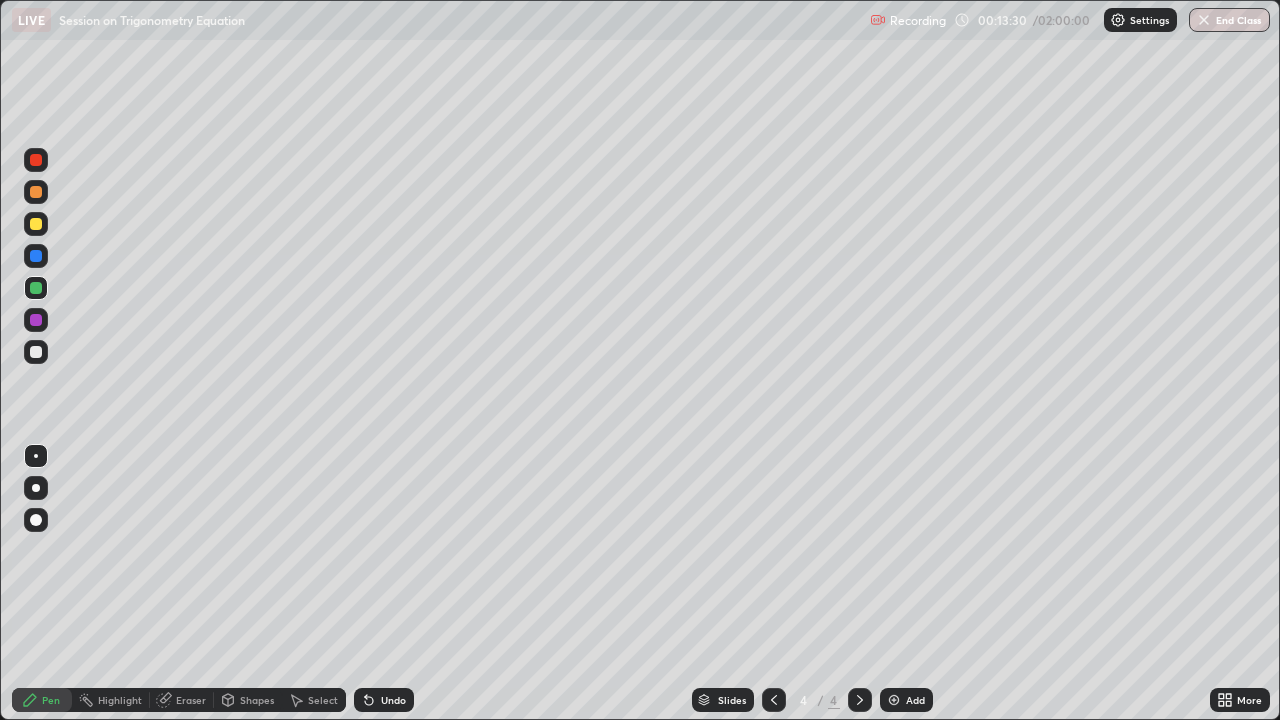 click at bounding box center (36, 192) 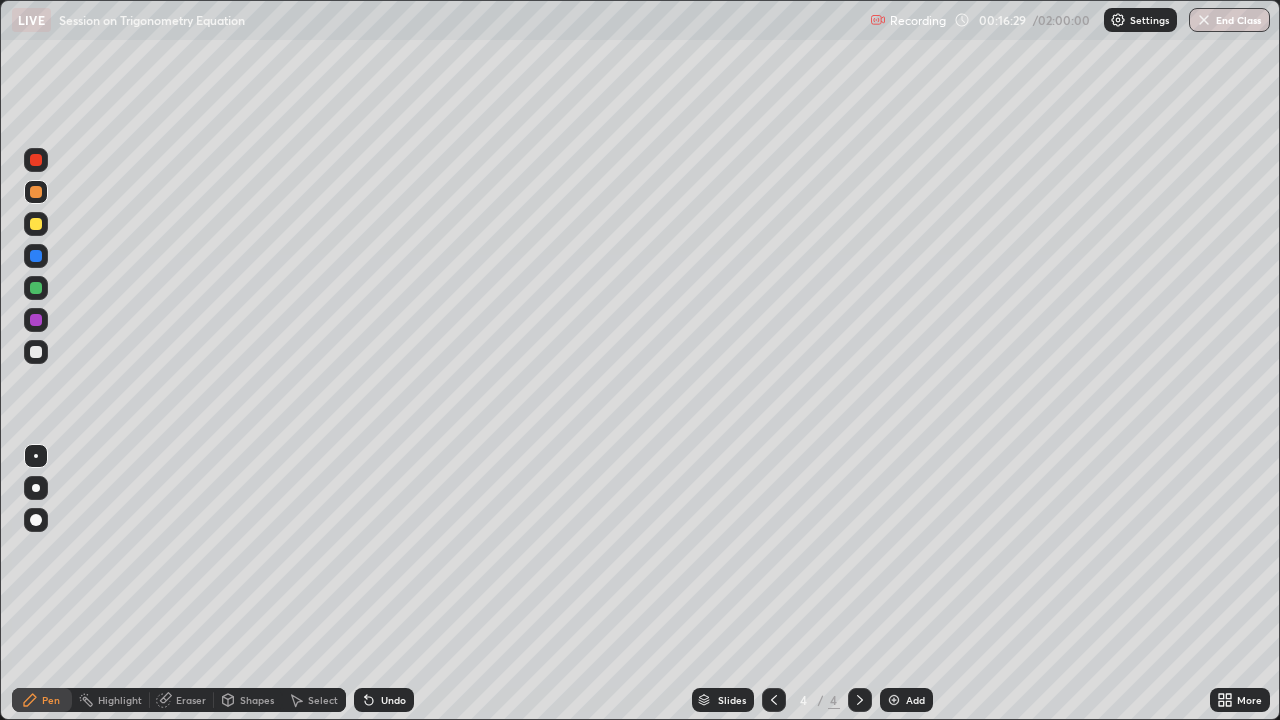 click at bounding box center [36, 224] 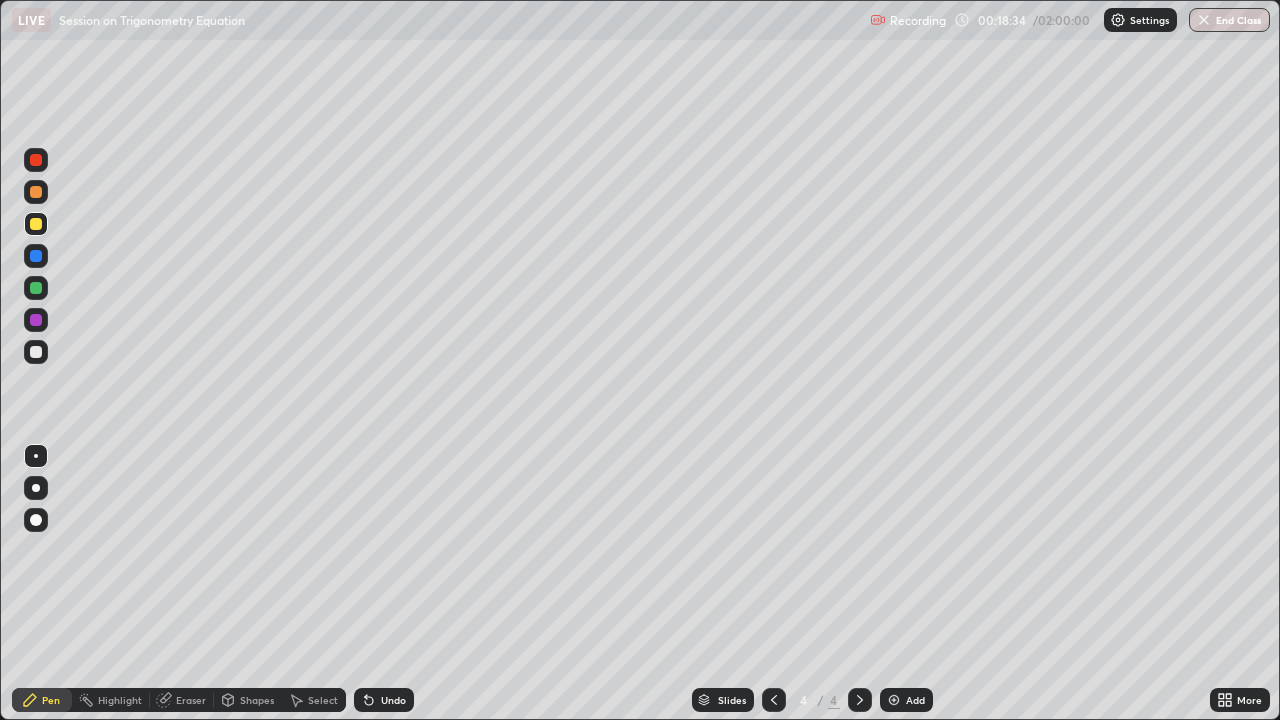 click at bounding box center [894, 700] 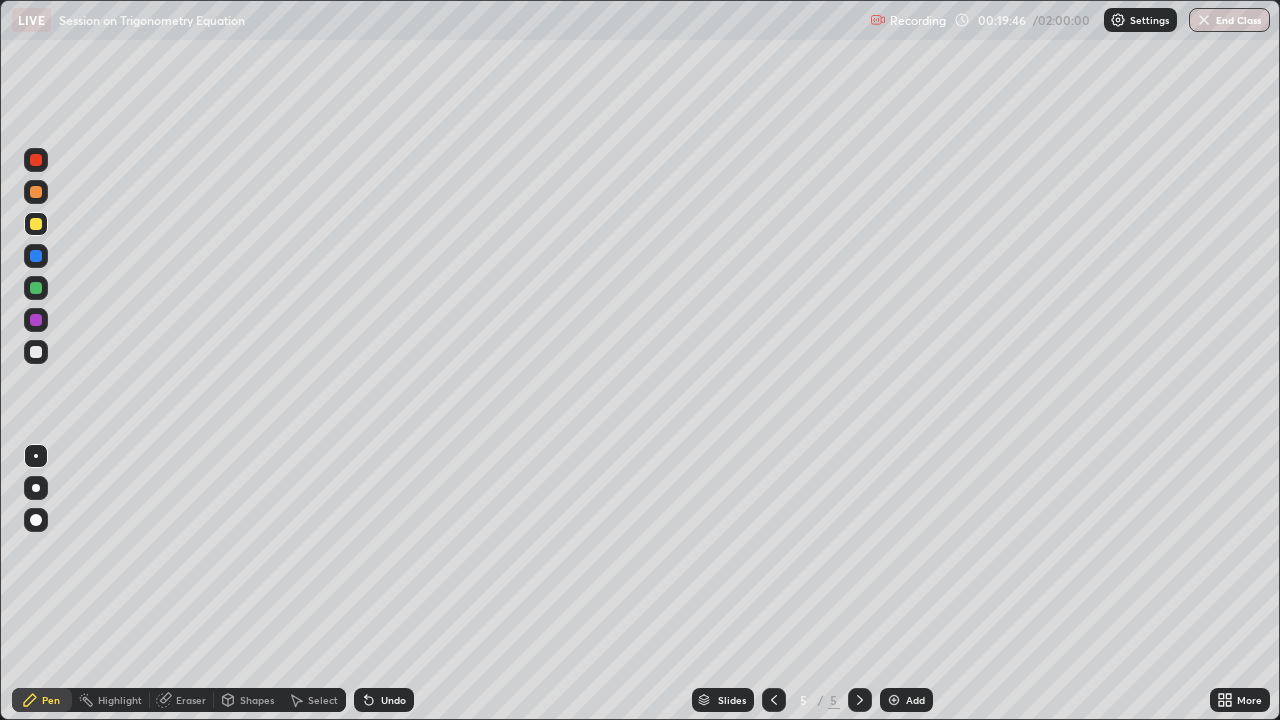 click 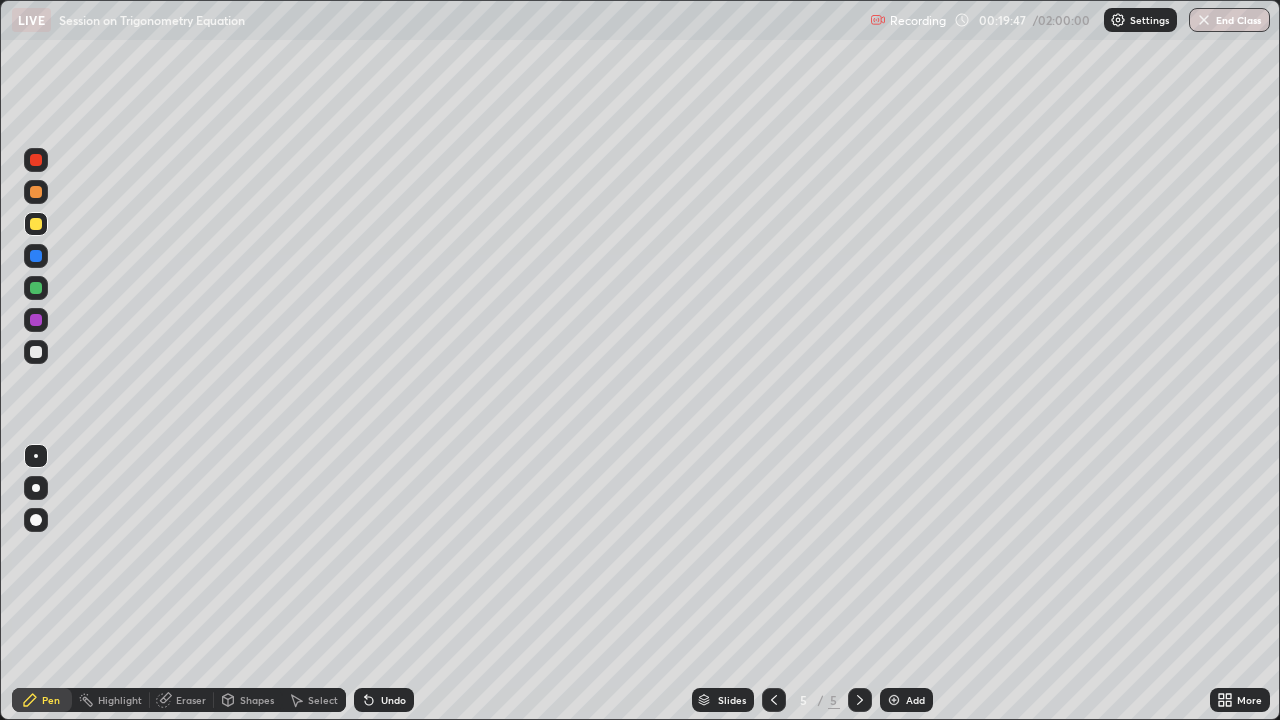 click 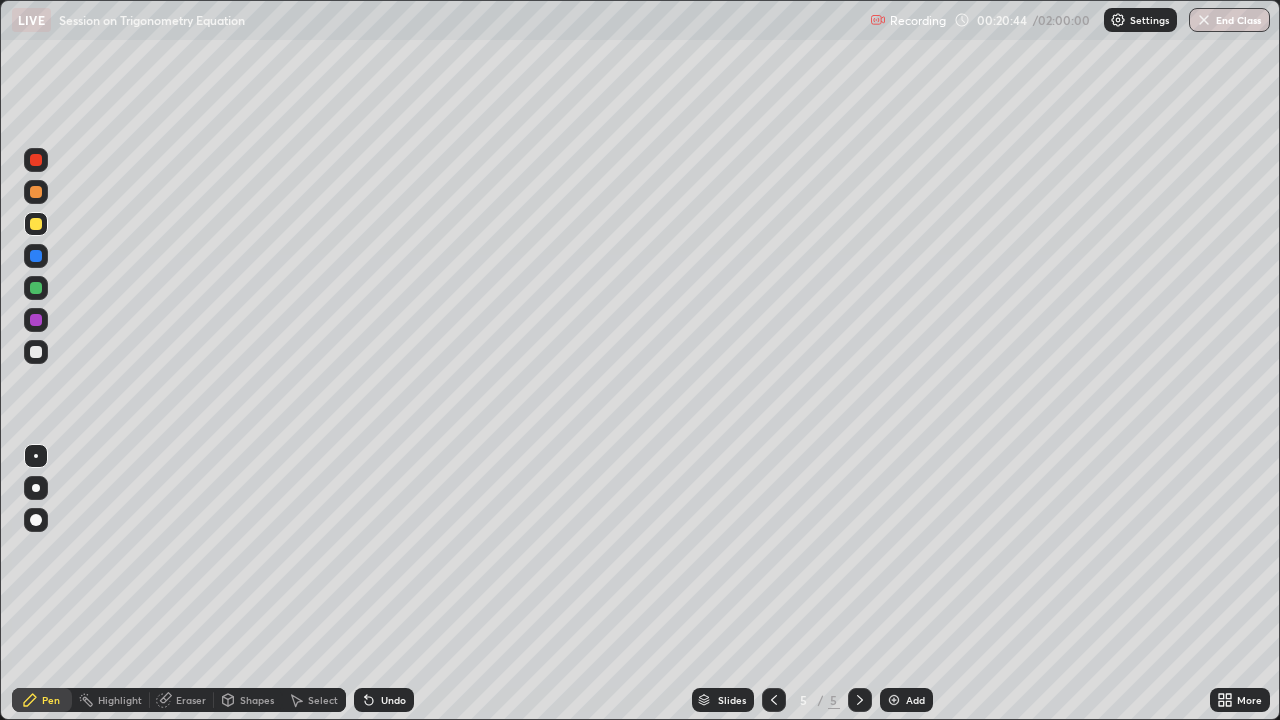 click on "Eraser" at bounding box center [191, 700] 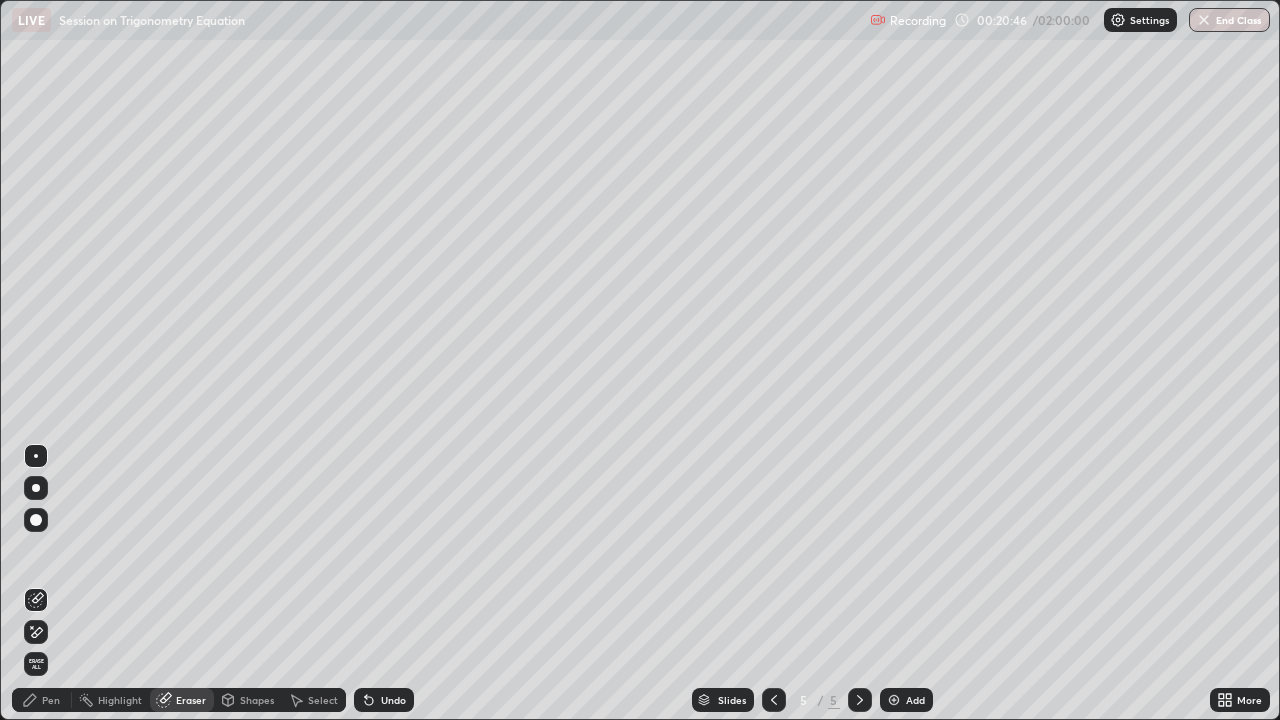 click on "Select" at bounding box center [323, 700] 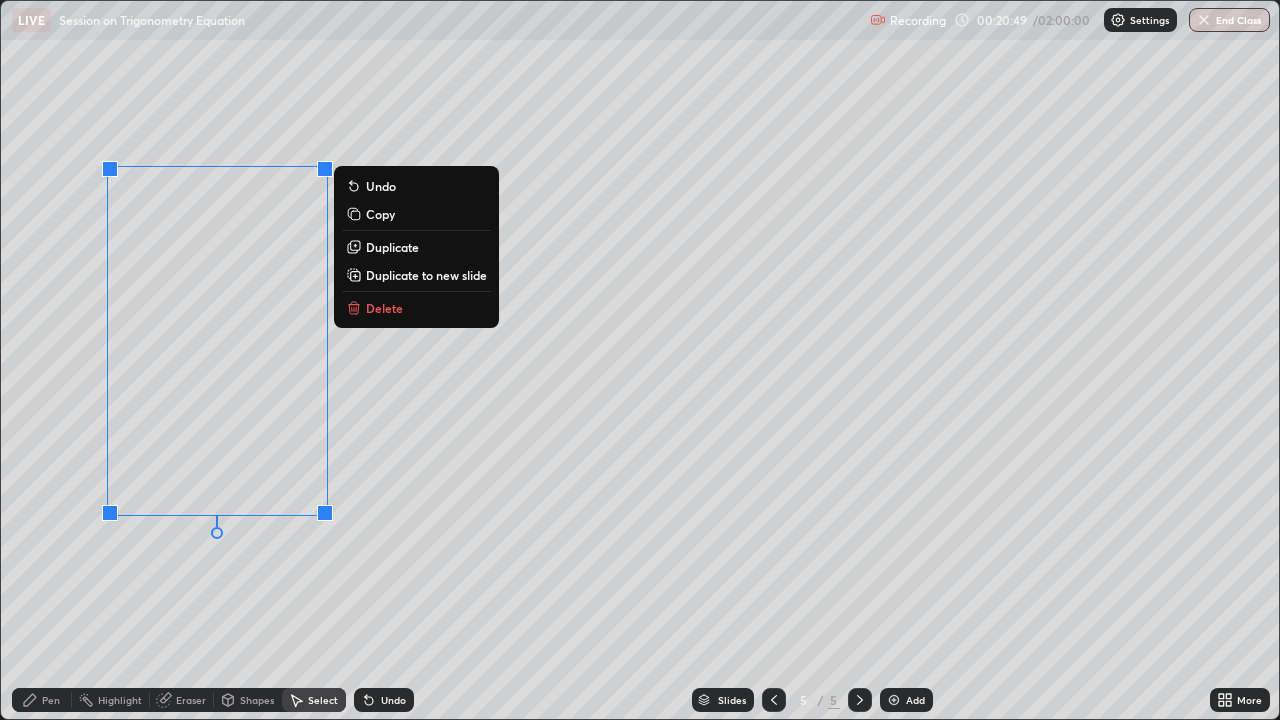 click on "Delete" at bounding box center (384, 308) 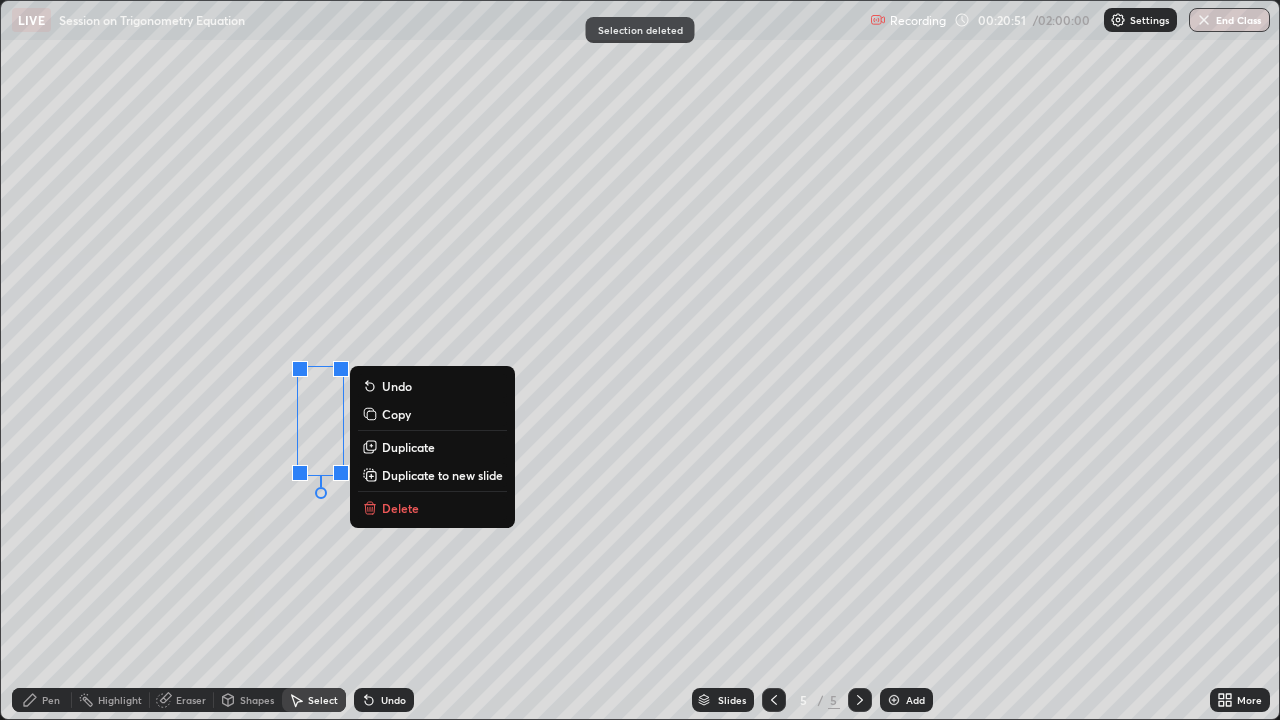 click on "Delete" at bounding box center [432, 508] 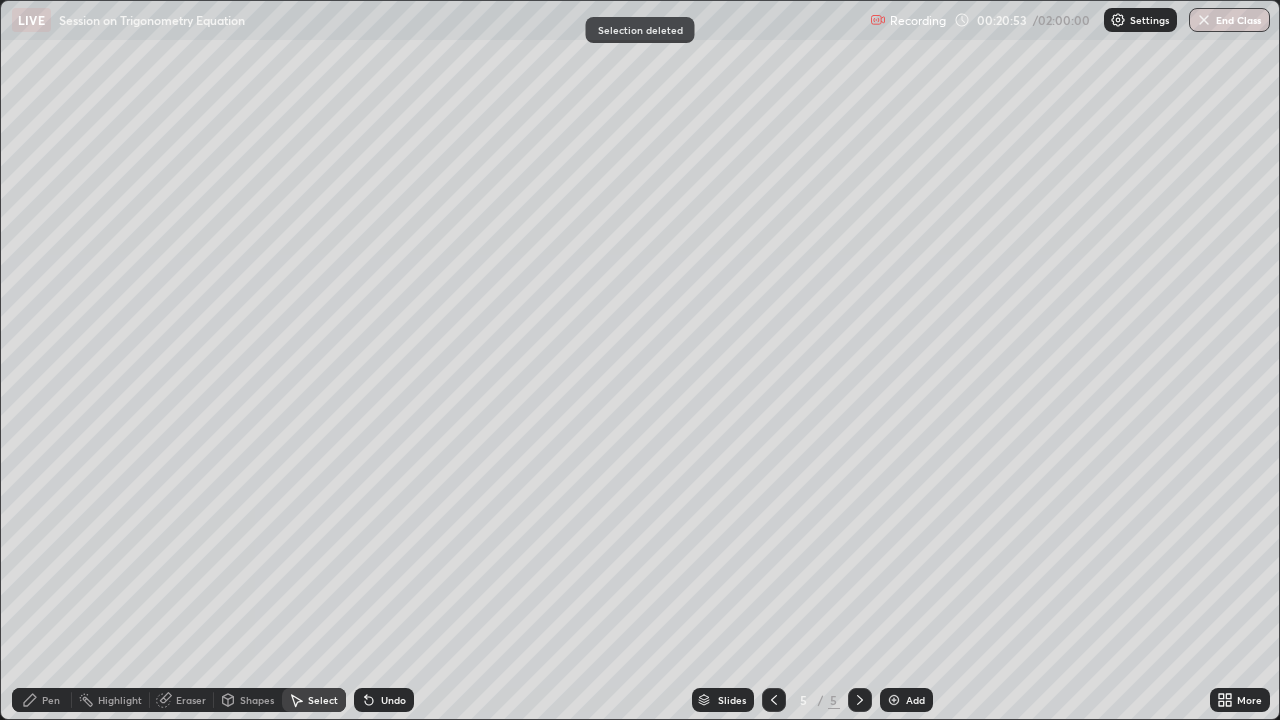 click on "Pen" at bounding box center (42, 700) 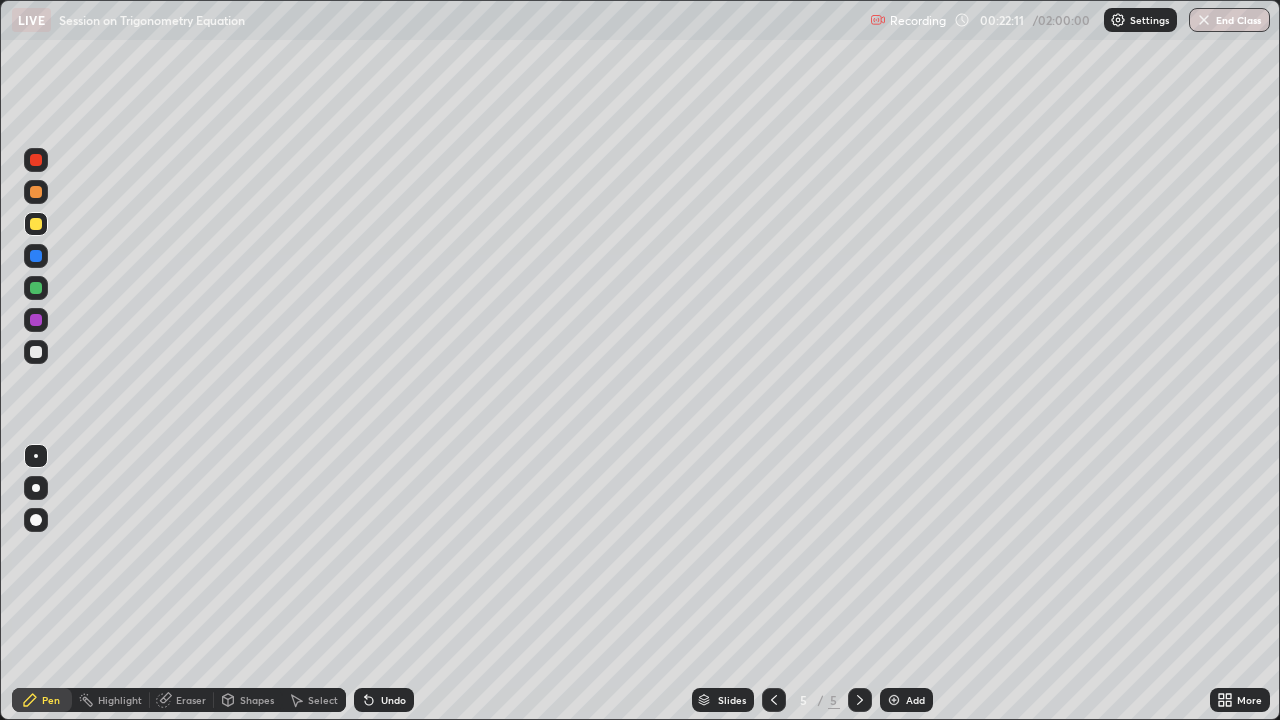 click on "Pen" at bounding box center (42, 700) 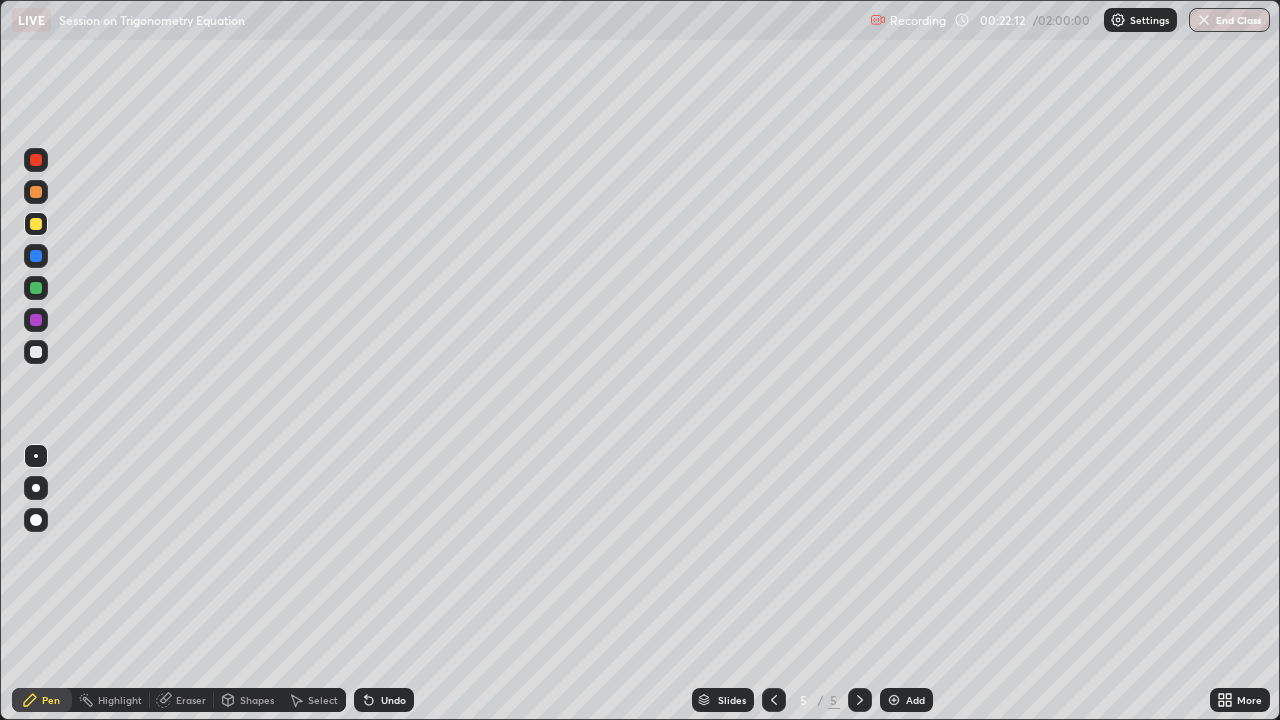 click at bounding box center [36, 352] 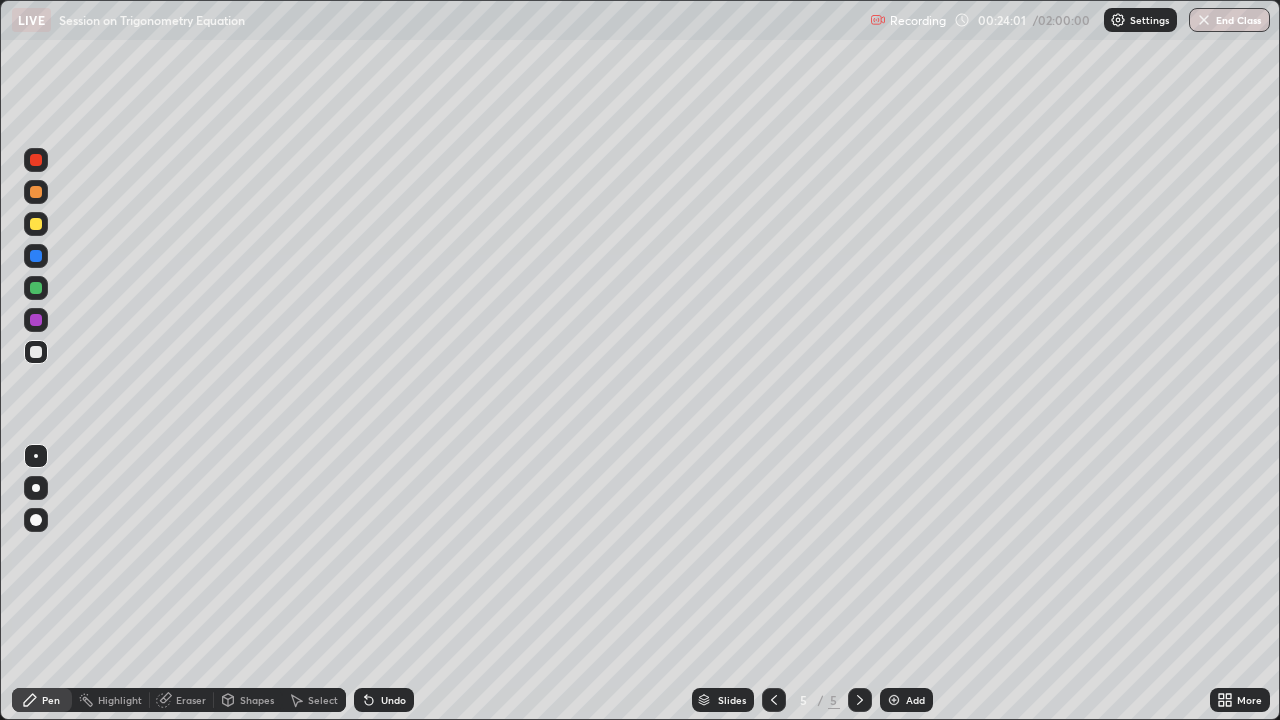 click on "Eraser" at bounding box center [191, 700] 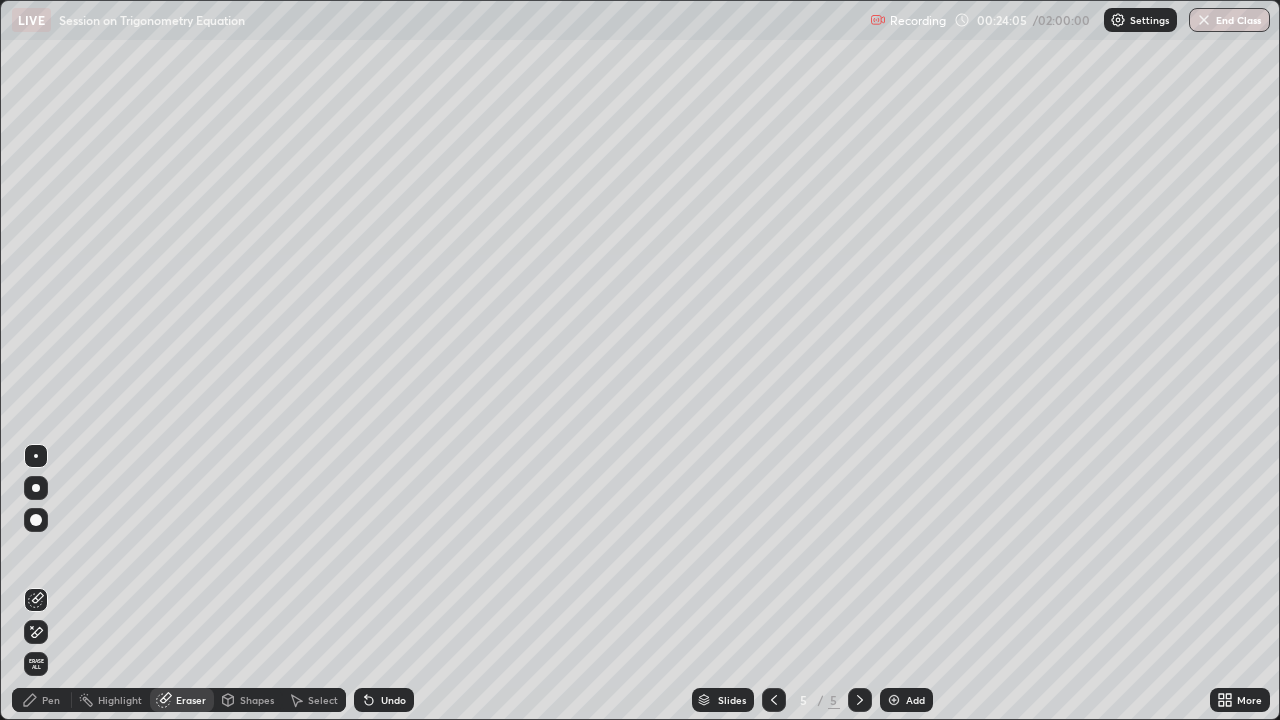 click on "Pen" at bounding box center (51, 700) 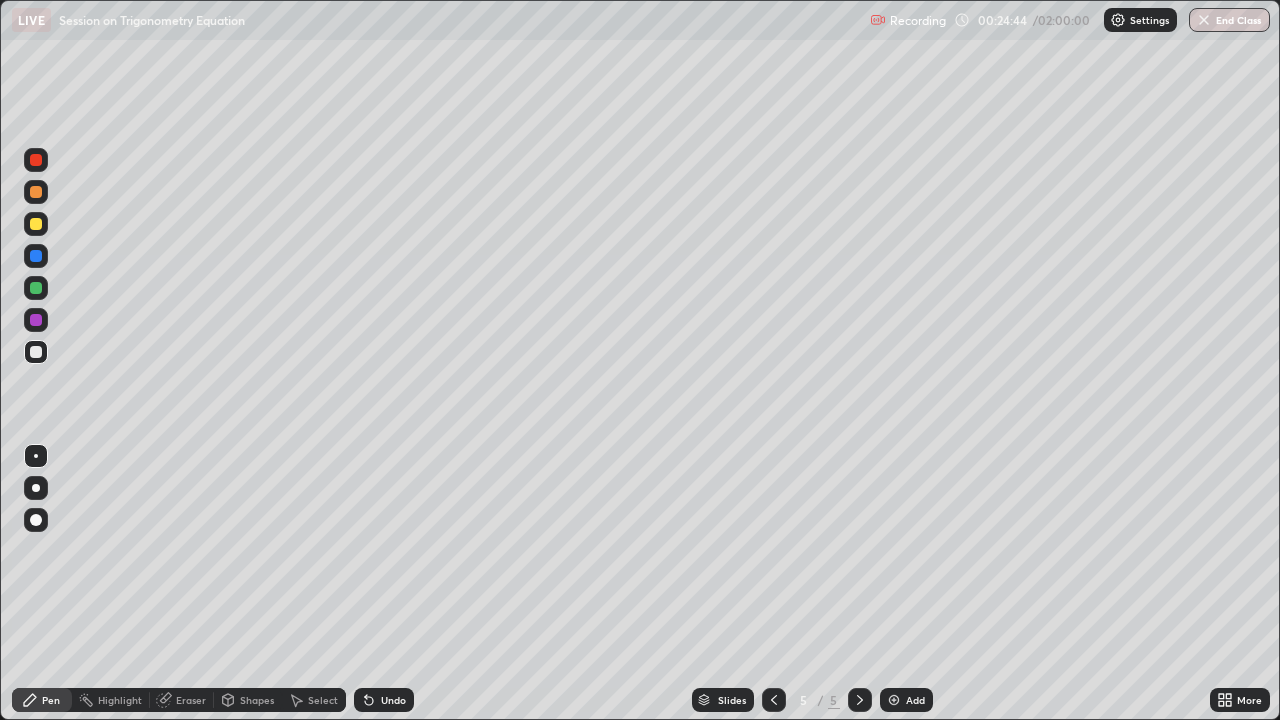 click on "Undo" at bounding box center [384, 700] 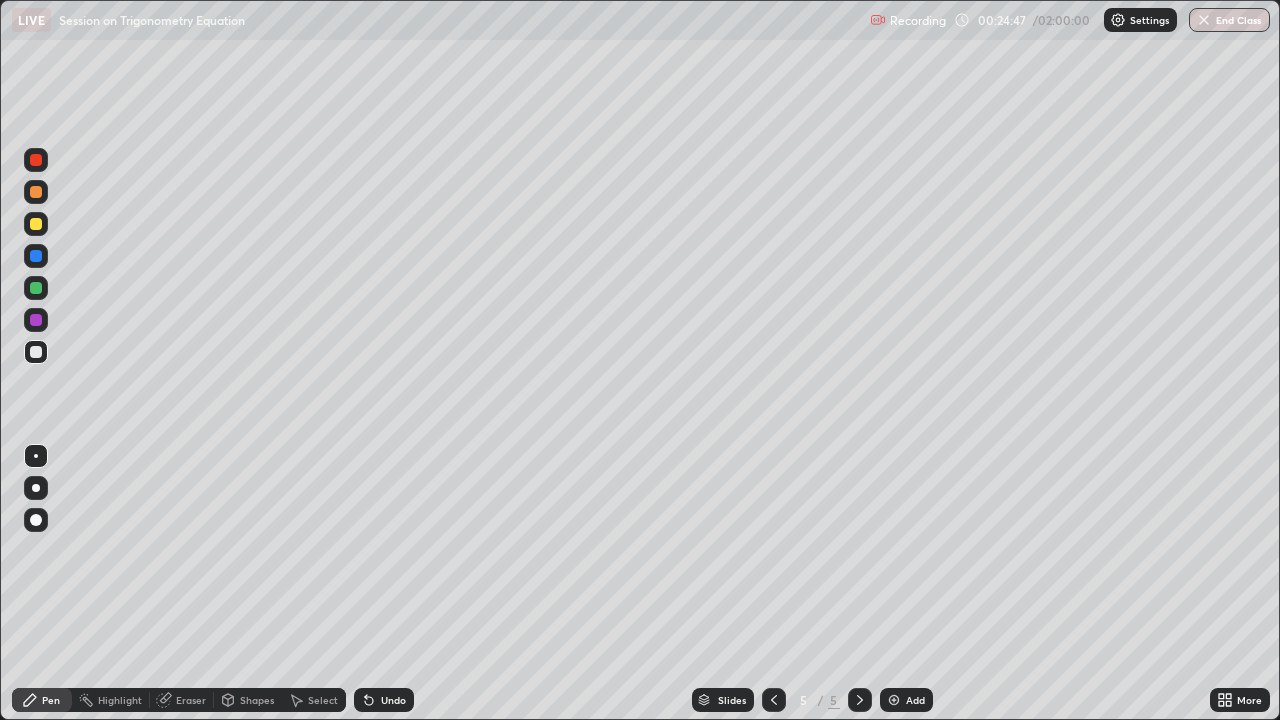 click at bounding box center [36, 192] 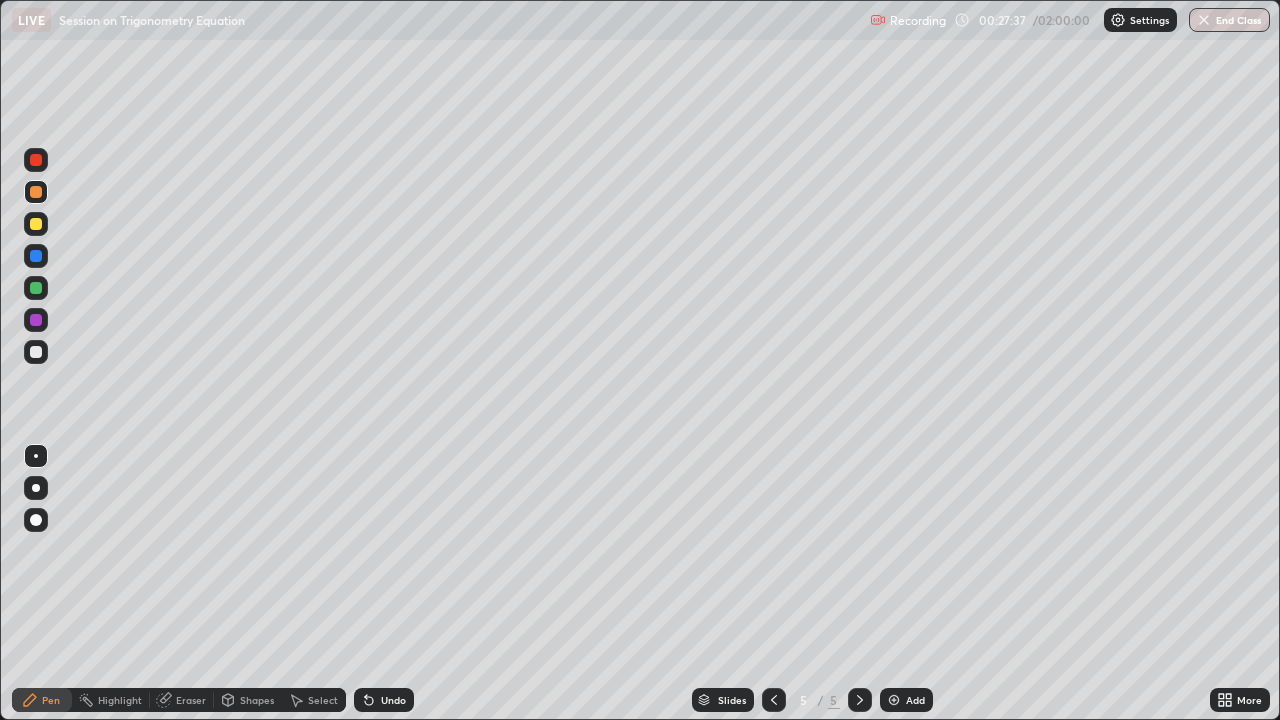 click 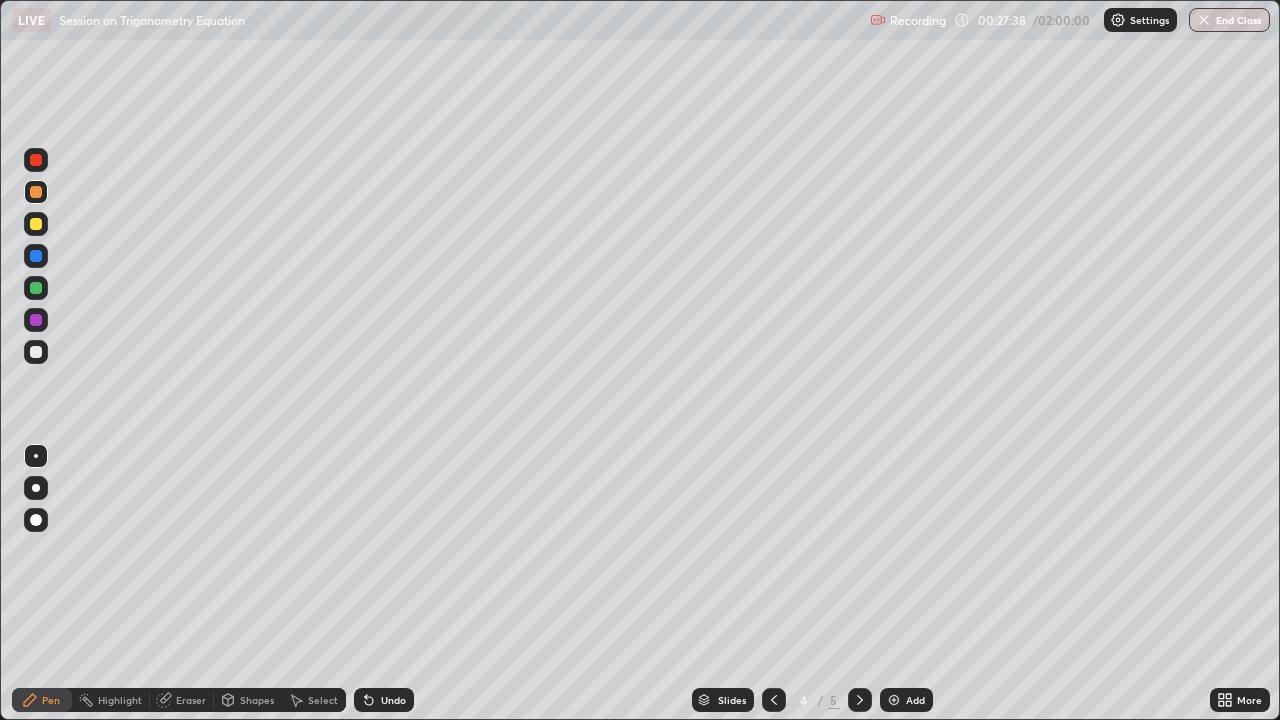click 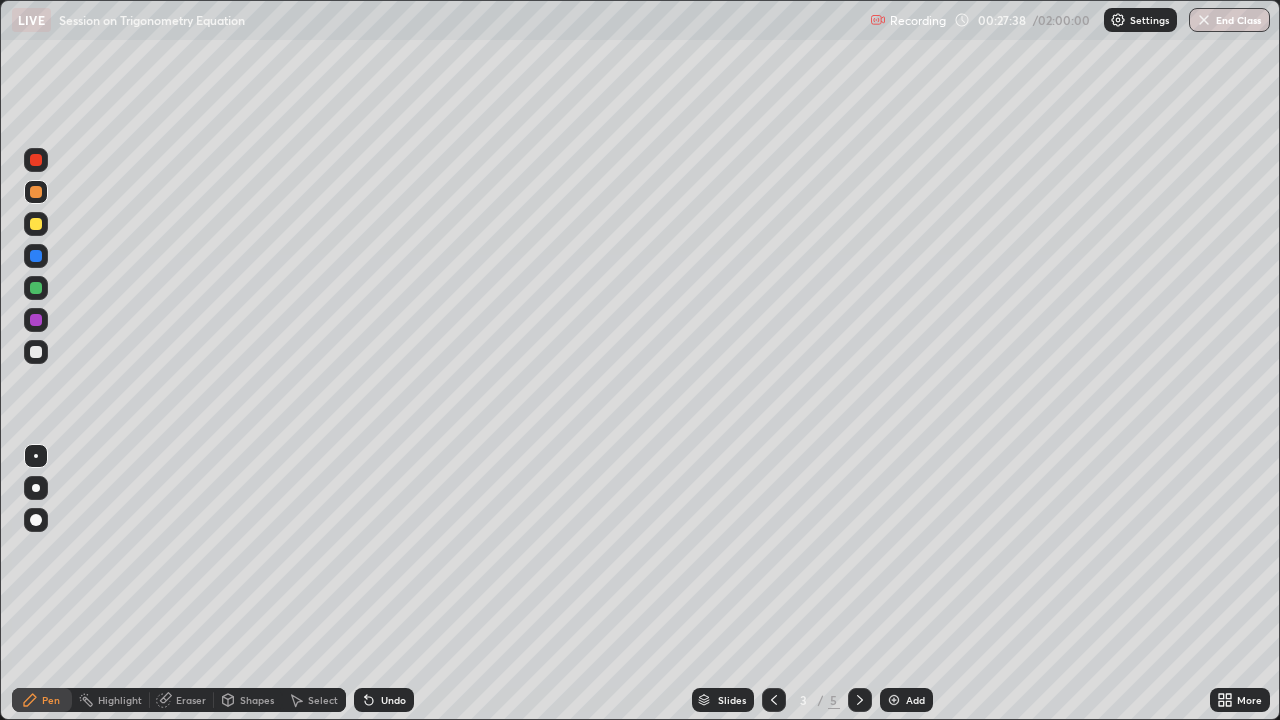 click 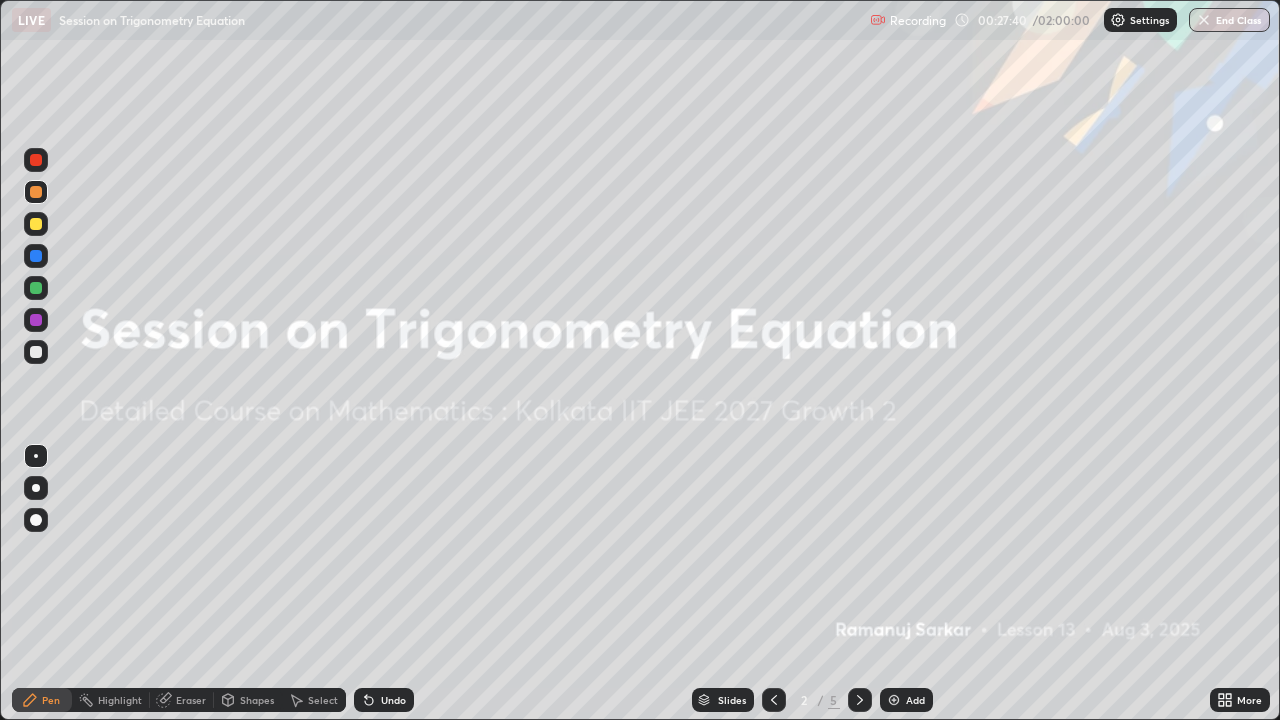 click 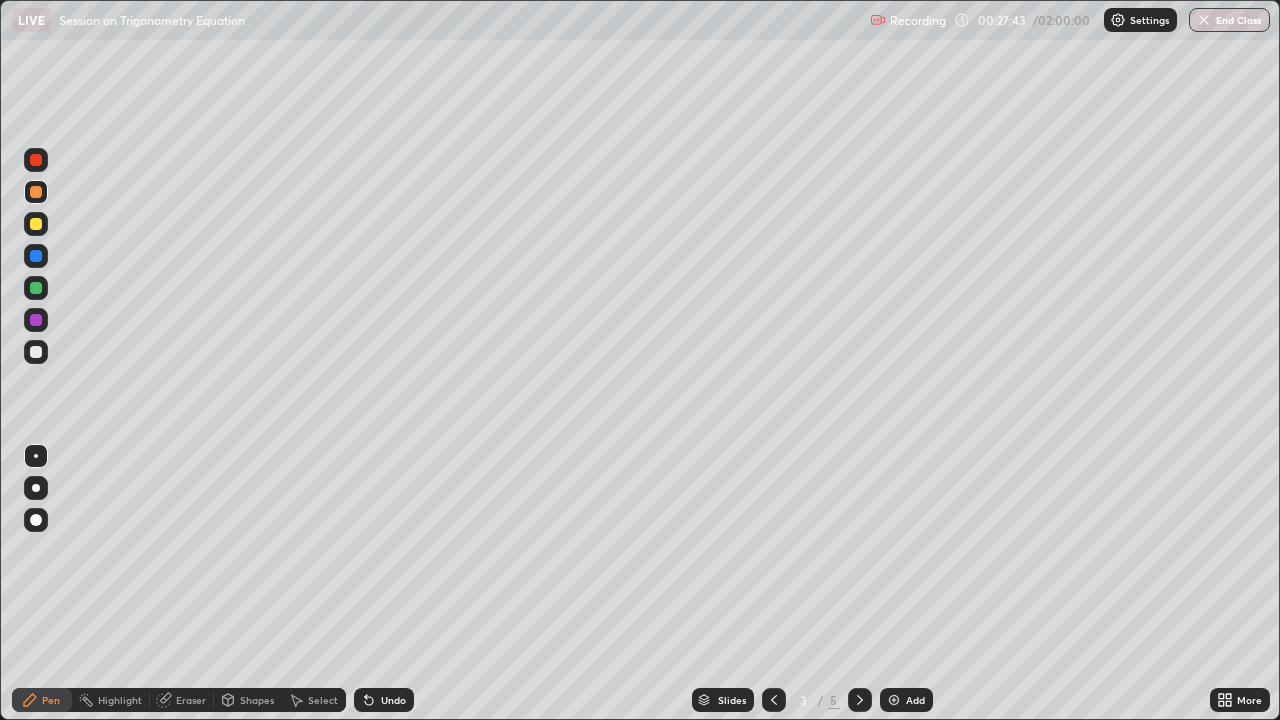 click 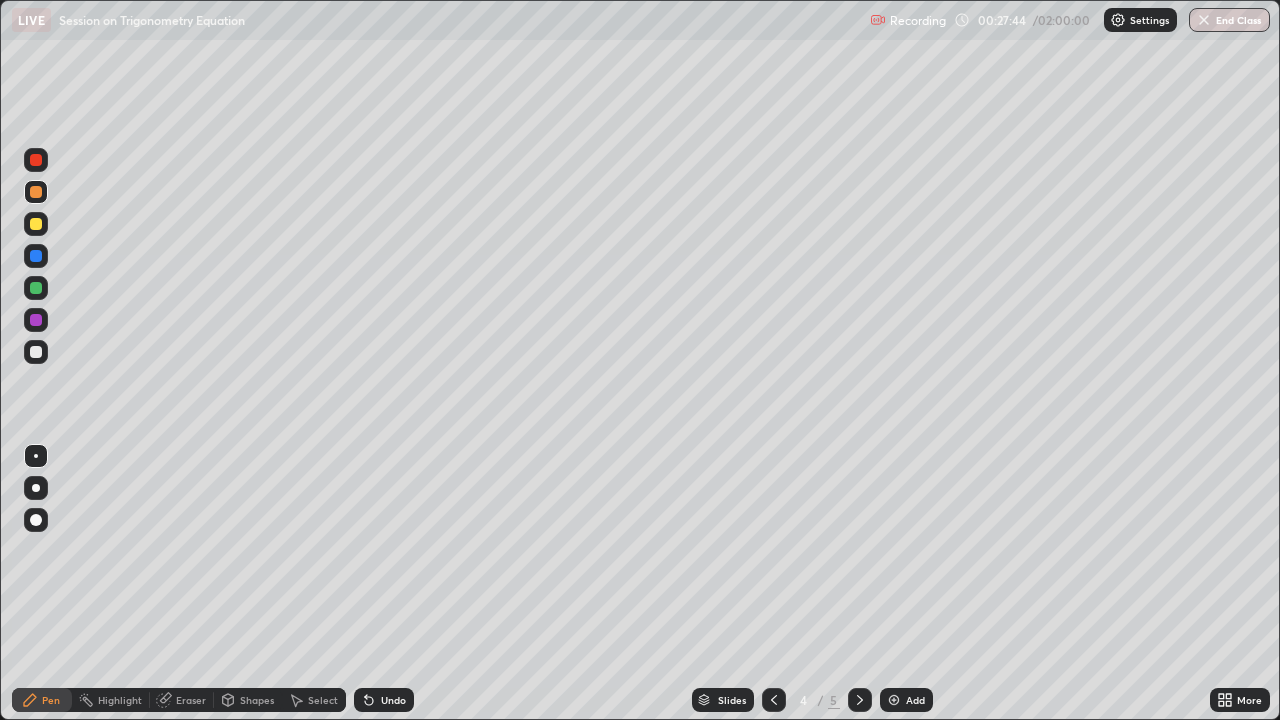 click 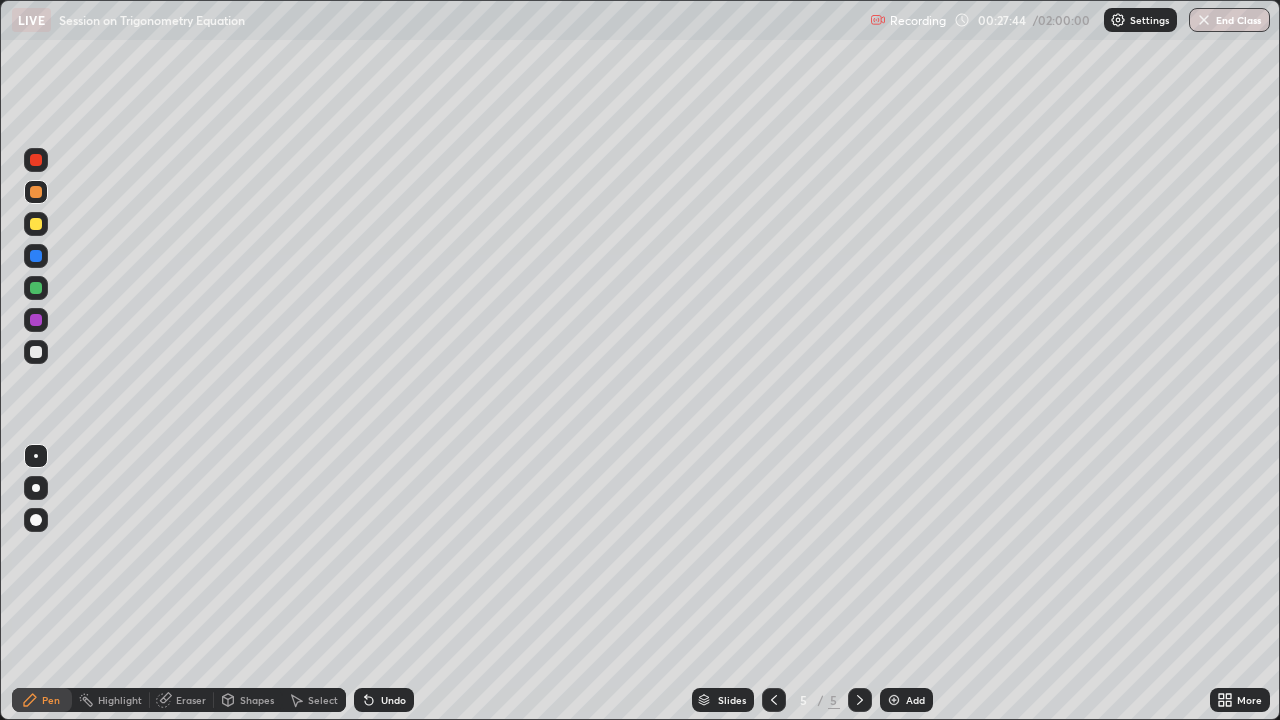 click 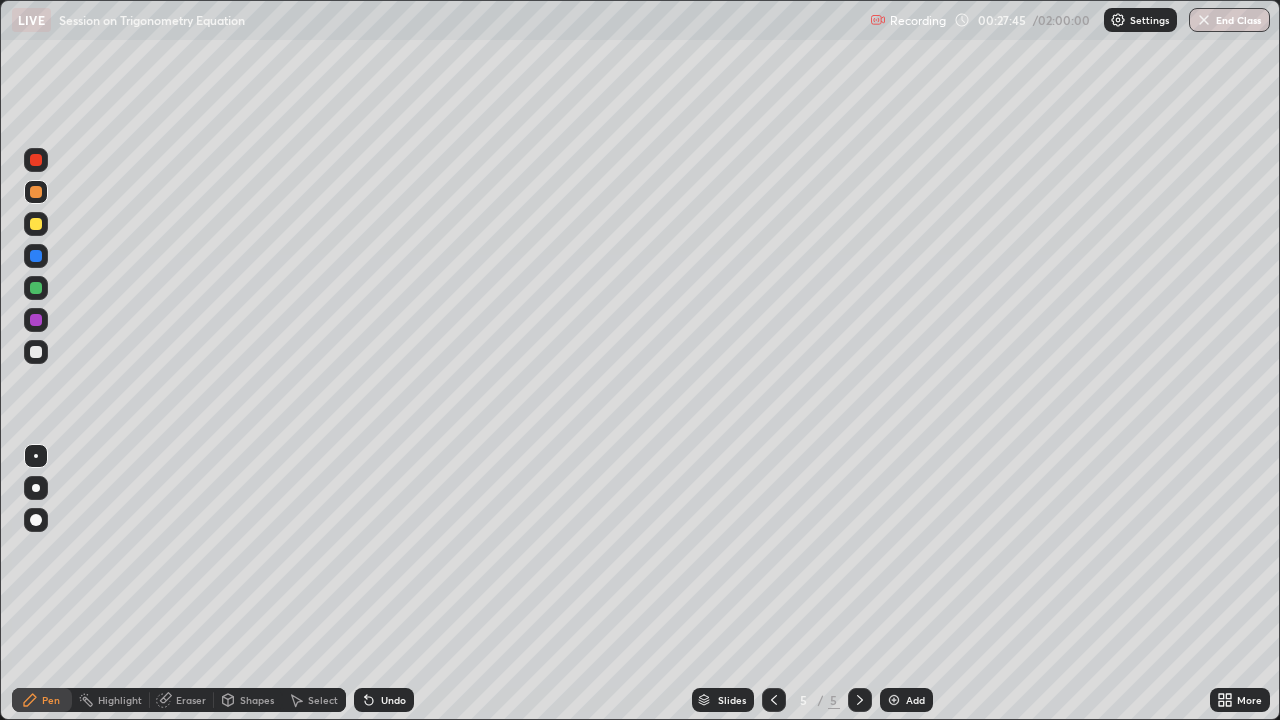 click 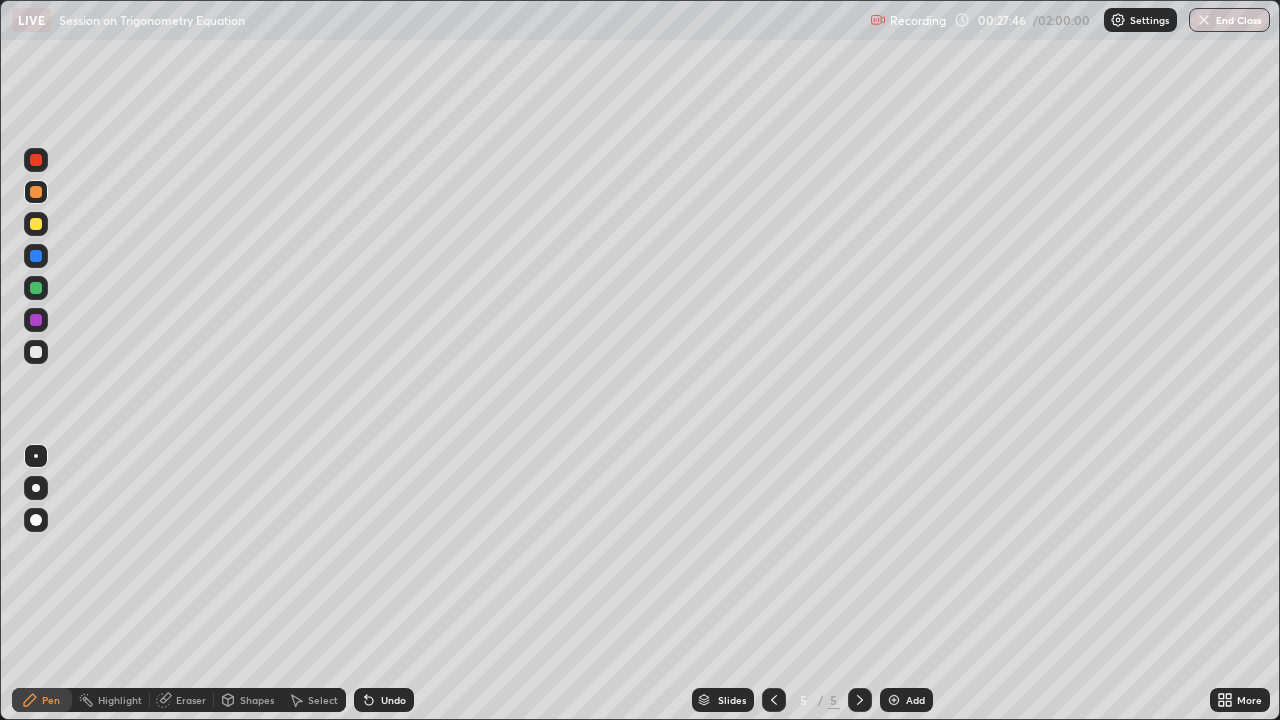 click 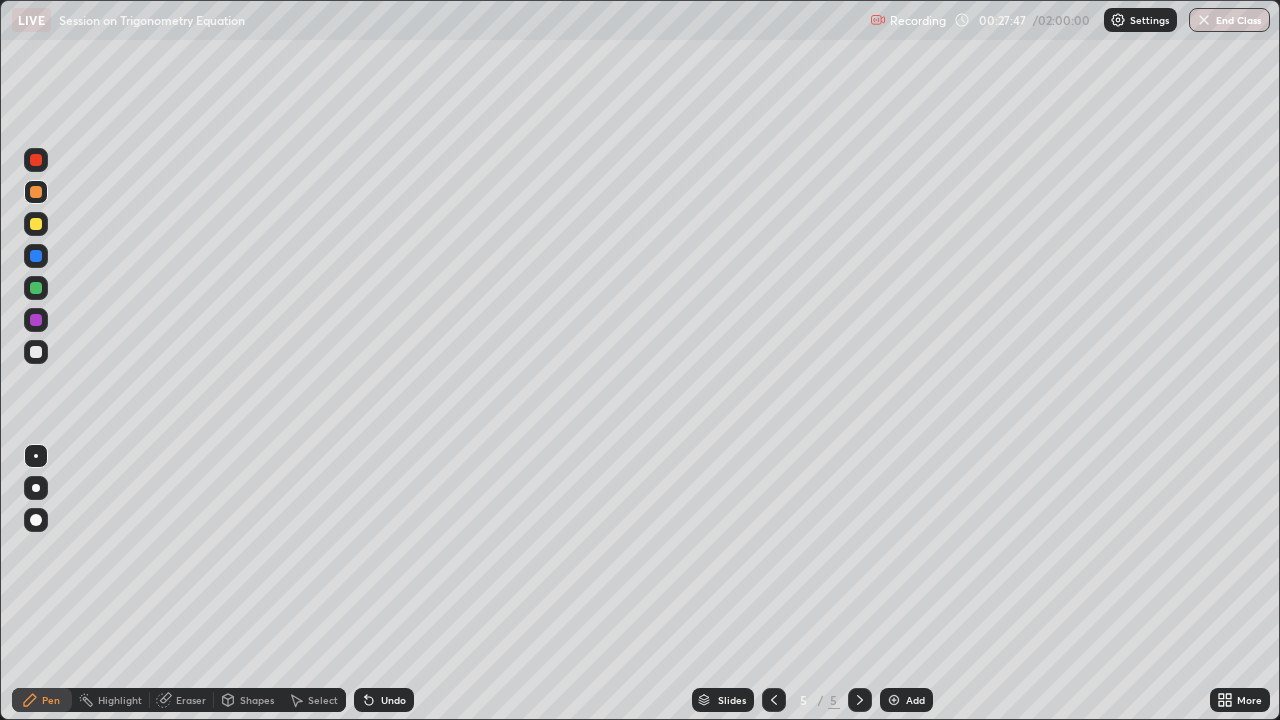 click on "Add" at bounding box center (915, 700) 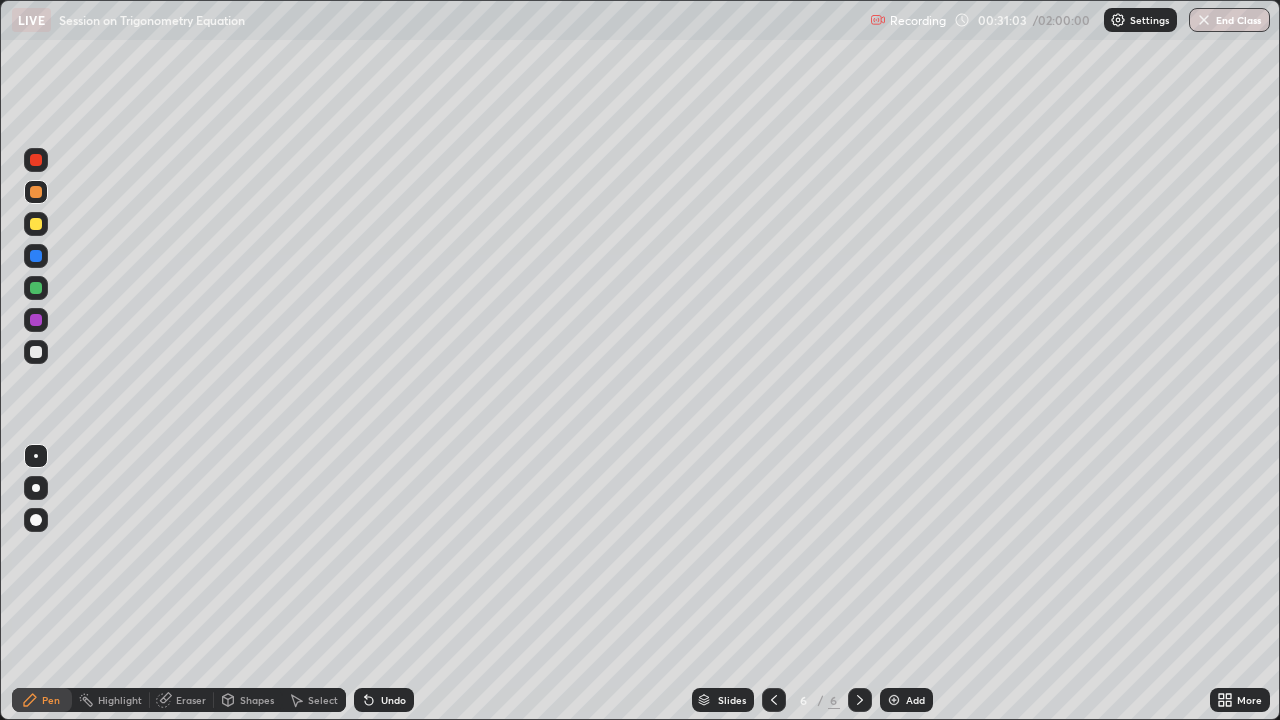 click at bounding box center (36, 224) 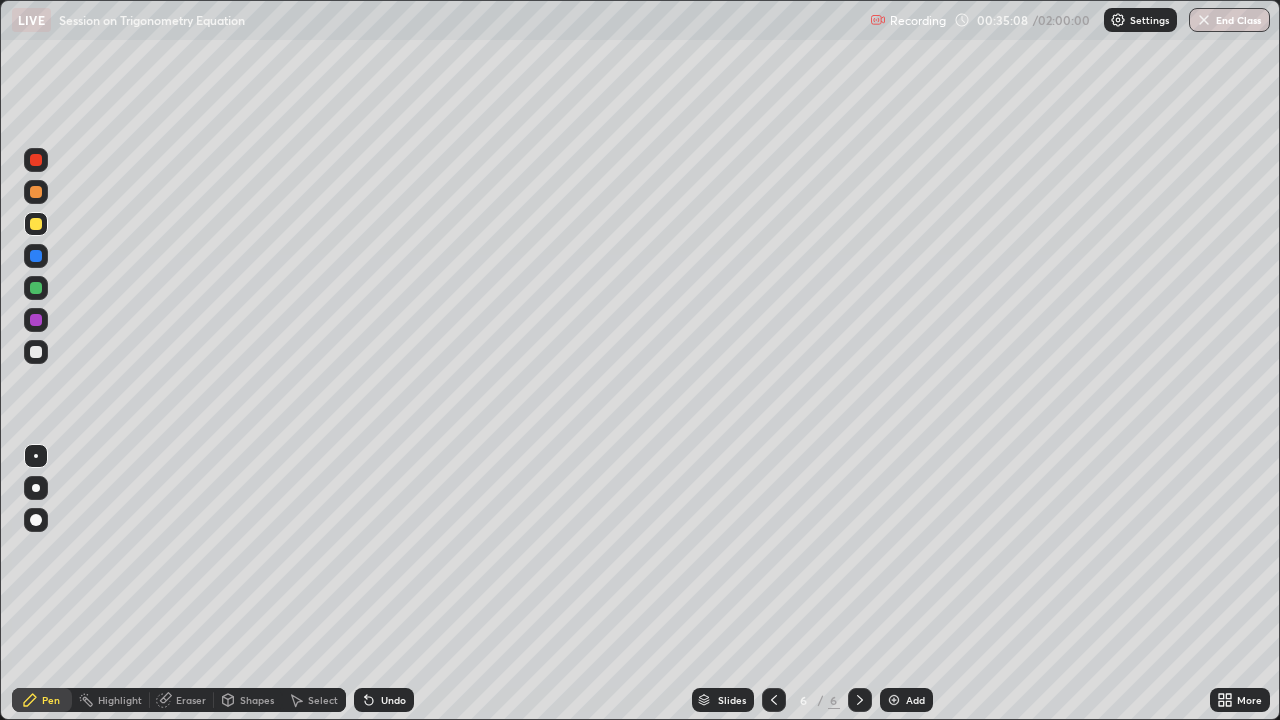 click on "Undo" at bounding box center [393, 700] 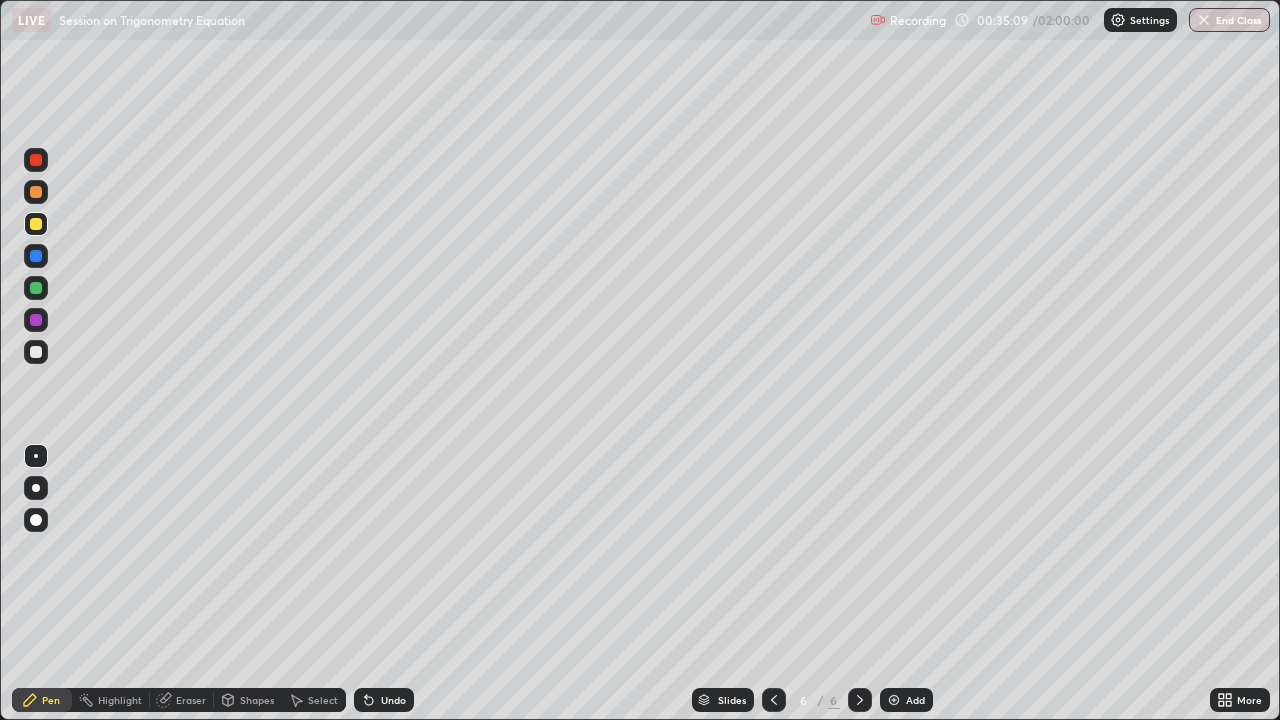 click on "Undo" at bounding box center [393, 700] 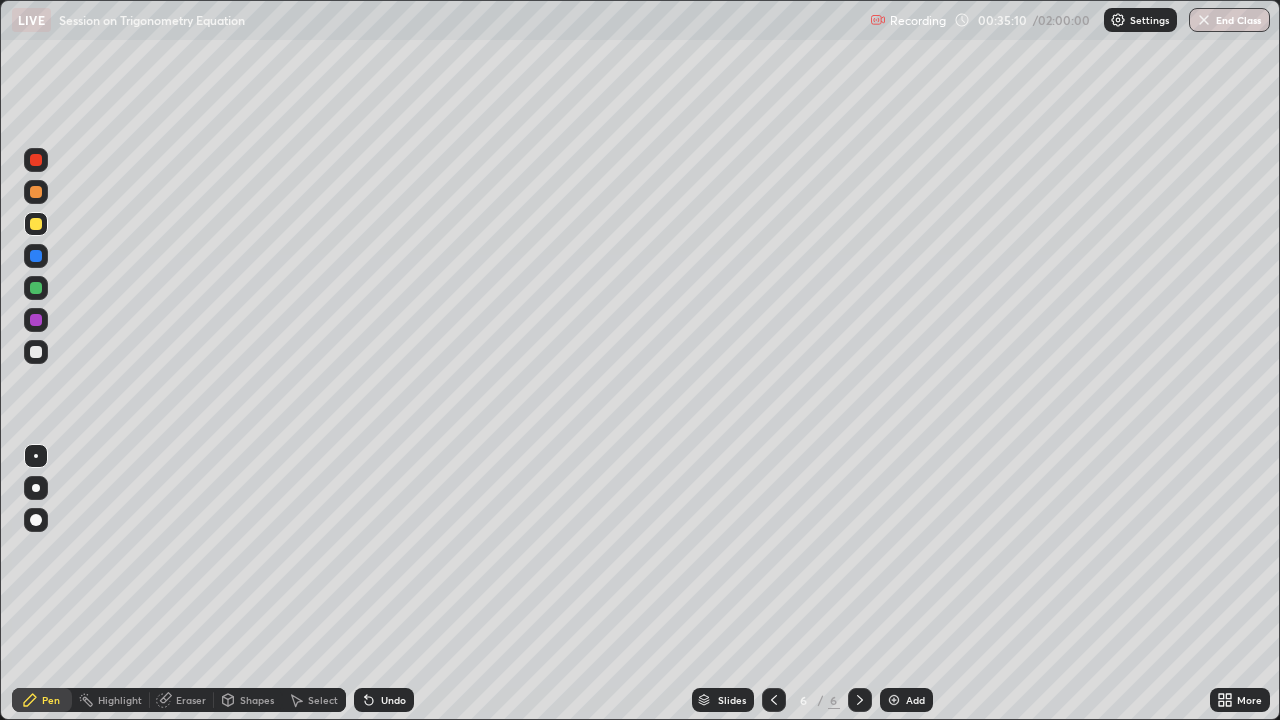 click on "Undo" at bounding box center (393, 700) 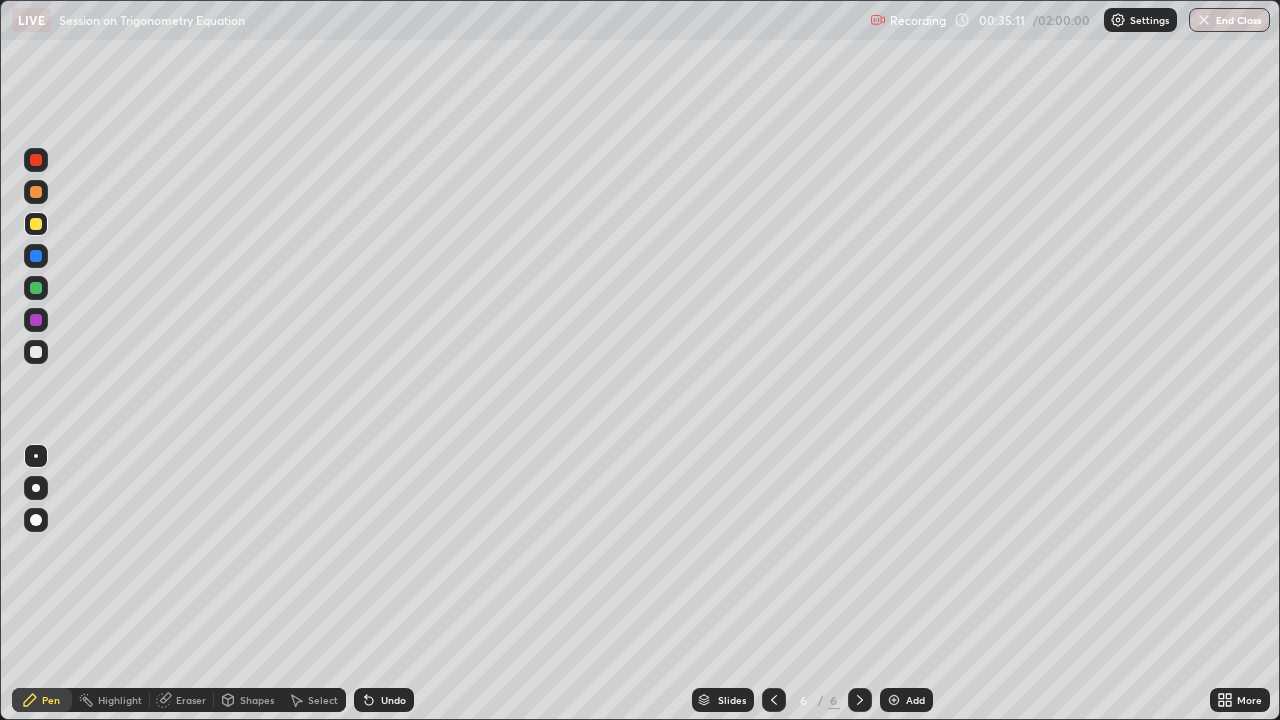 click on "Undo" at bounding box center [393, 700] 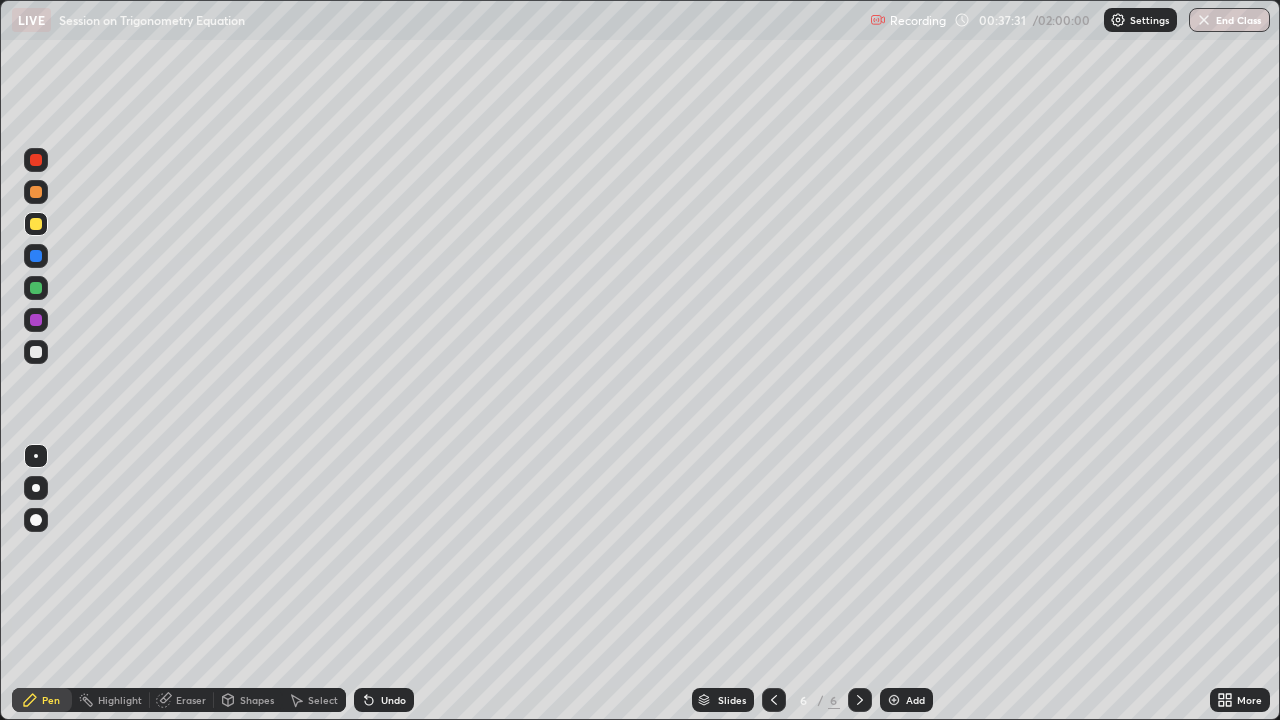 click on "Add" at bounding box center [906, 700] 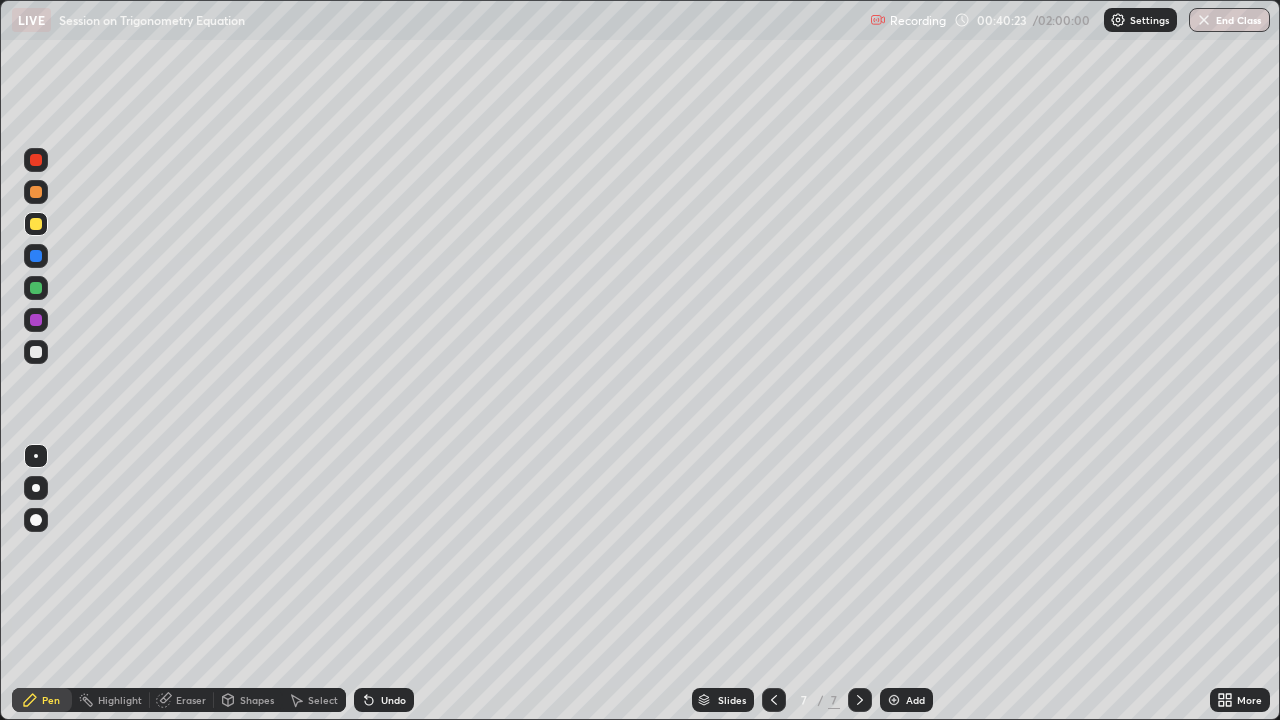 click at bounding box center [36, 192] 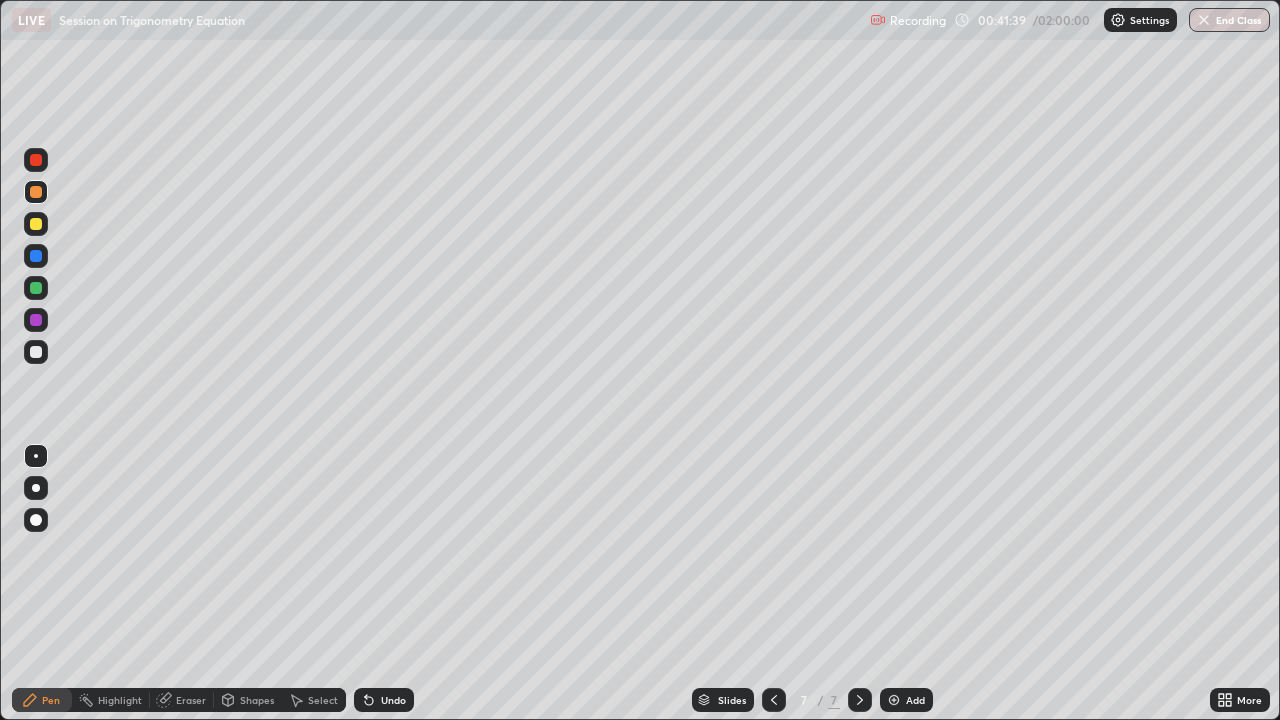 click on "Undo" at bounding box center (393, 700) 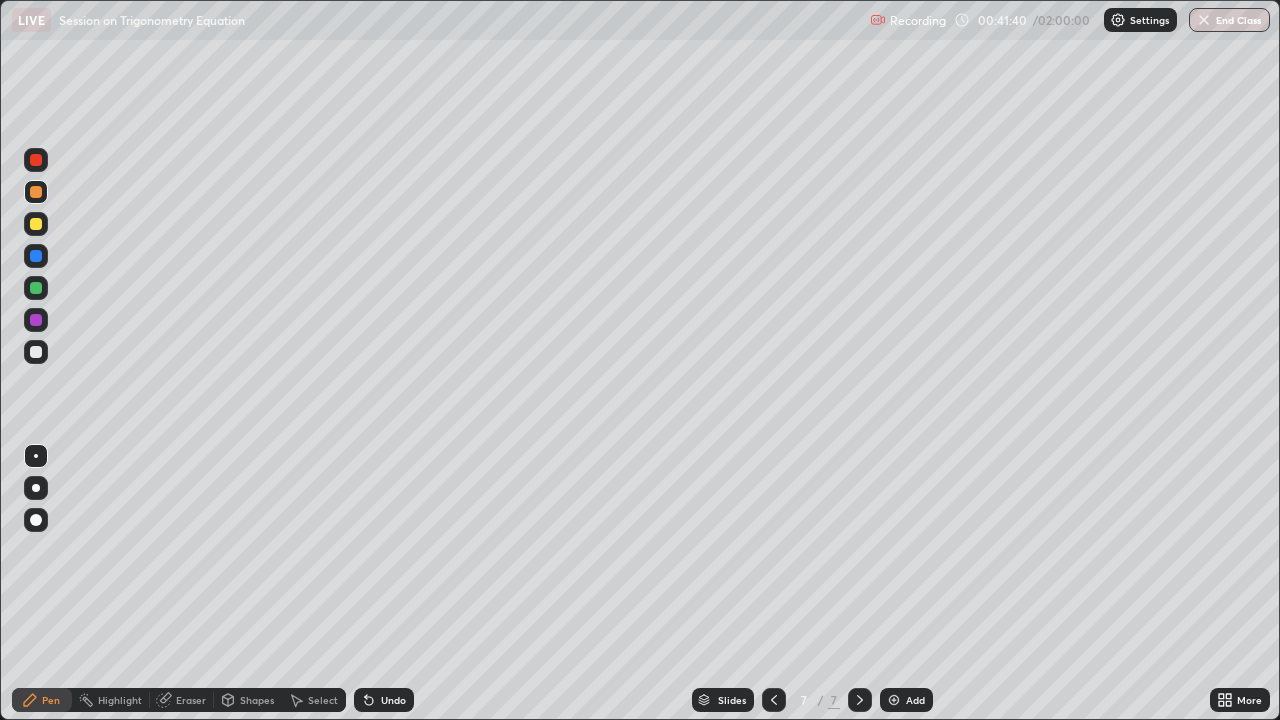 click on "Undo" at bounding box center [393, 700] 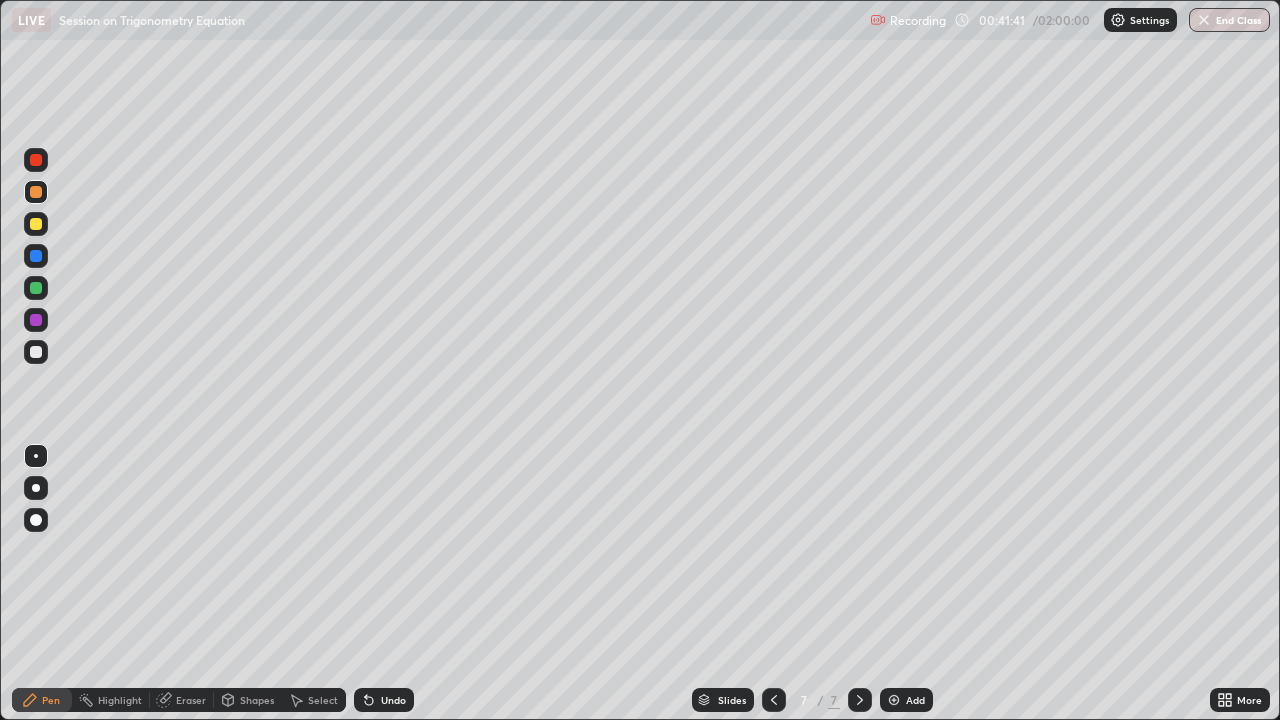 click on "Undo" at bounding box center (393, 700) 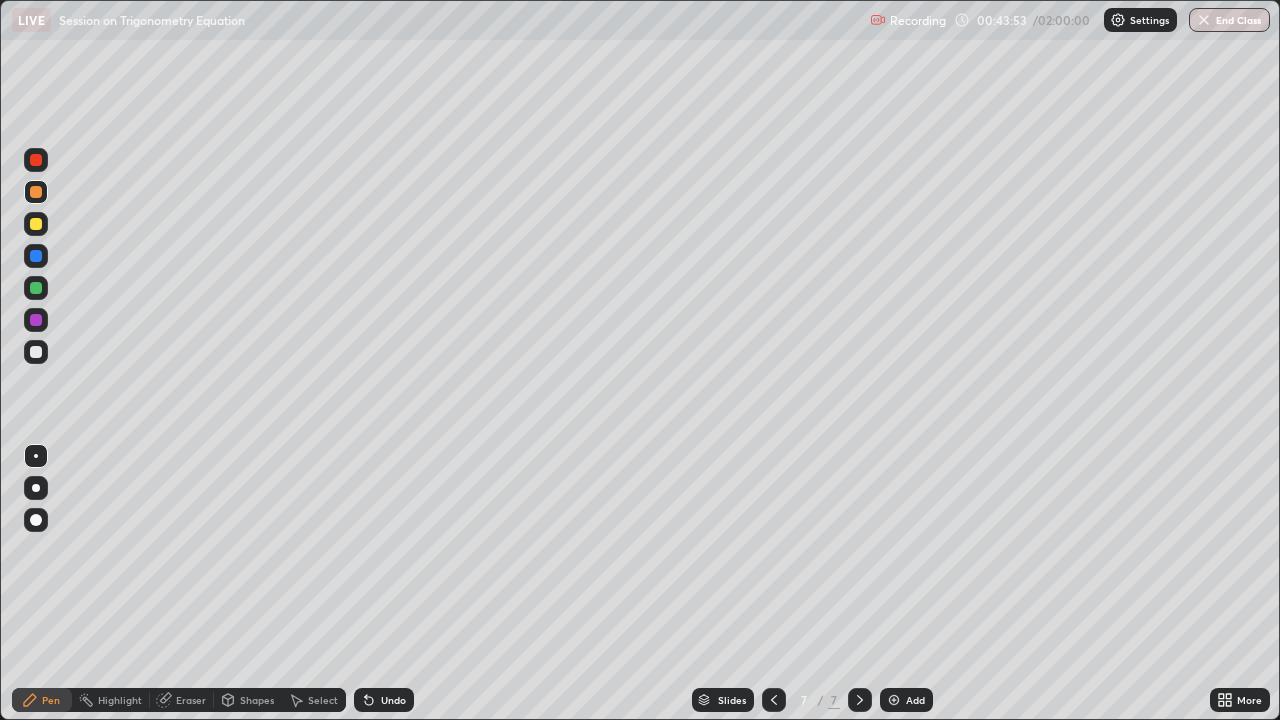 click 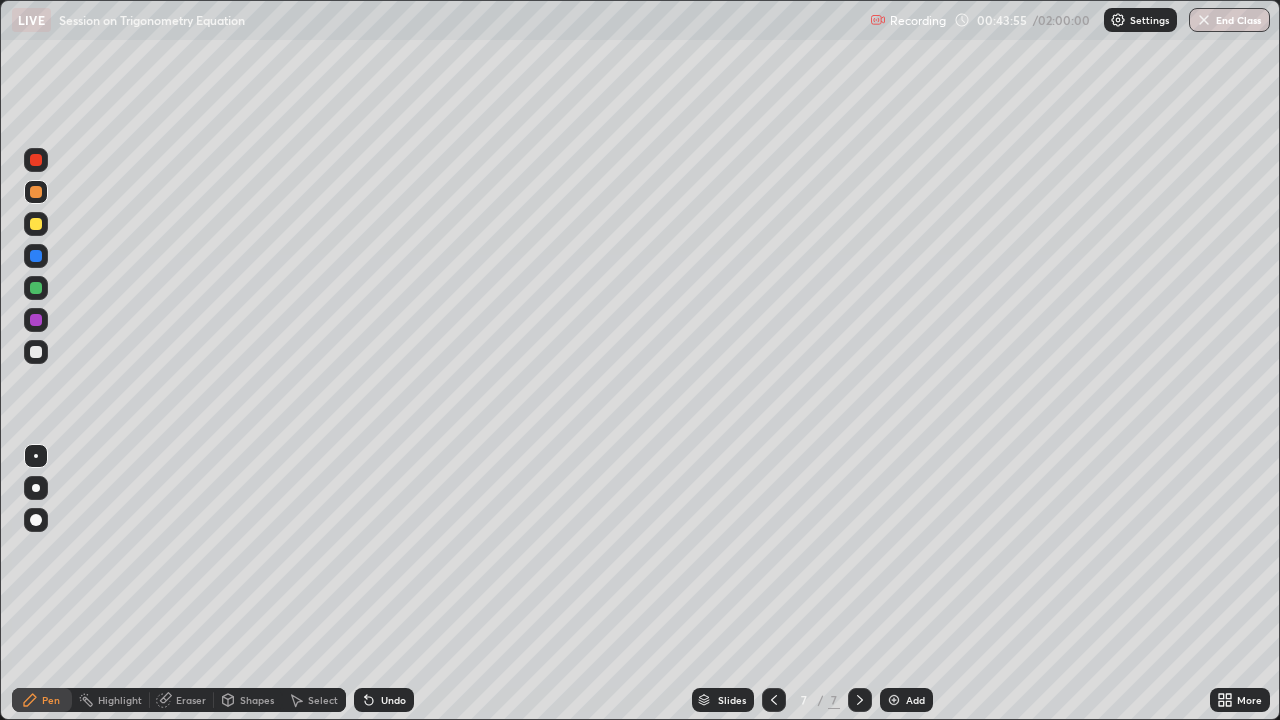 click on "Add" at bounding box center (915, 700) 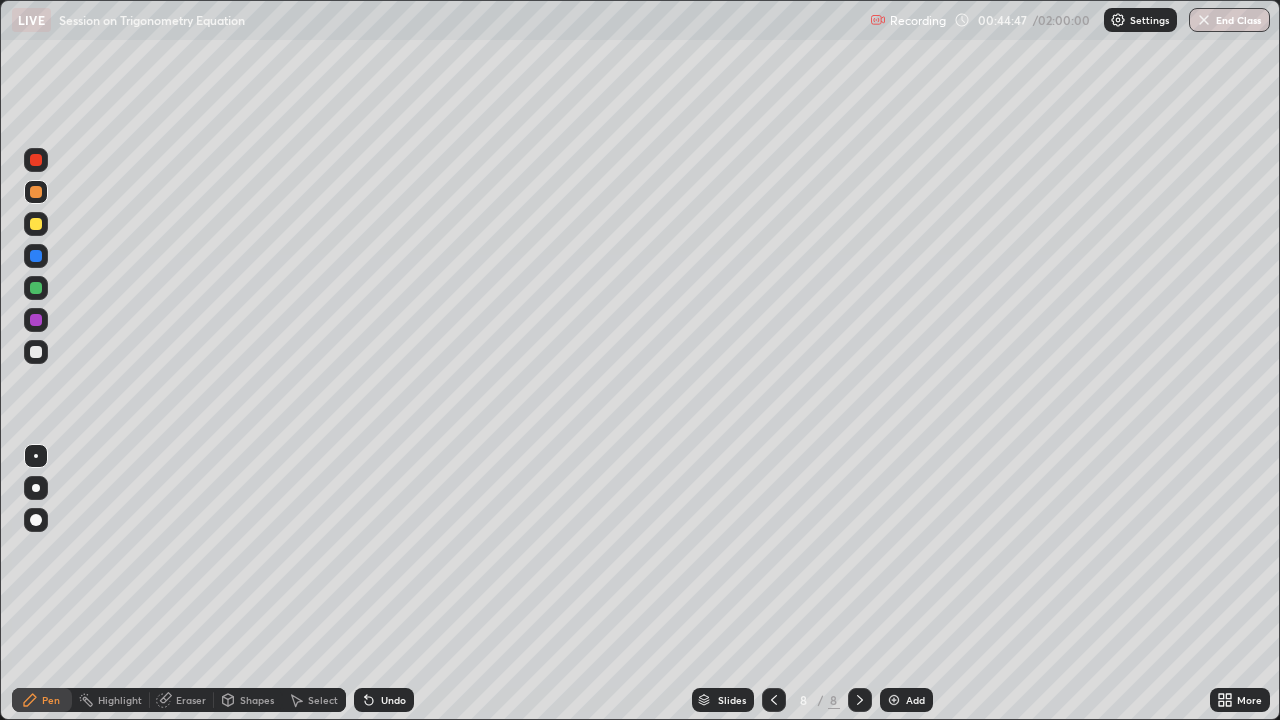 click 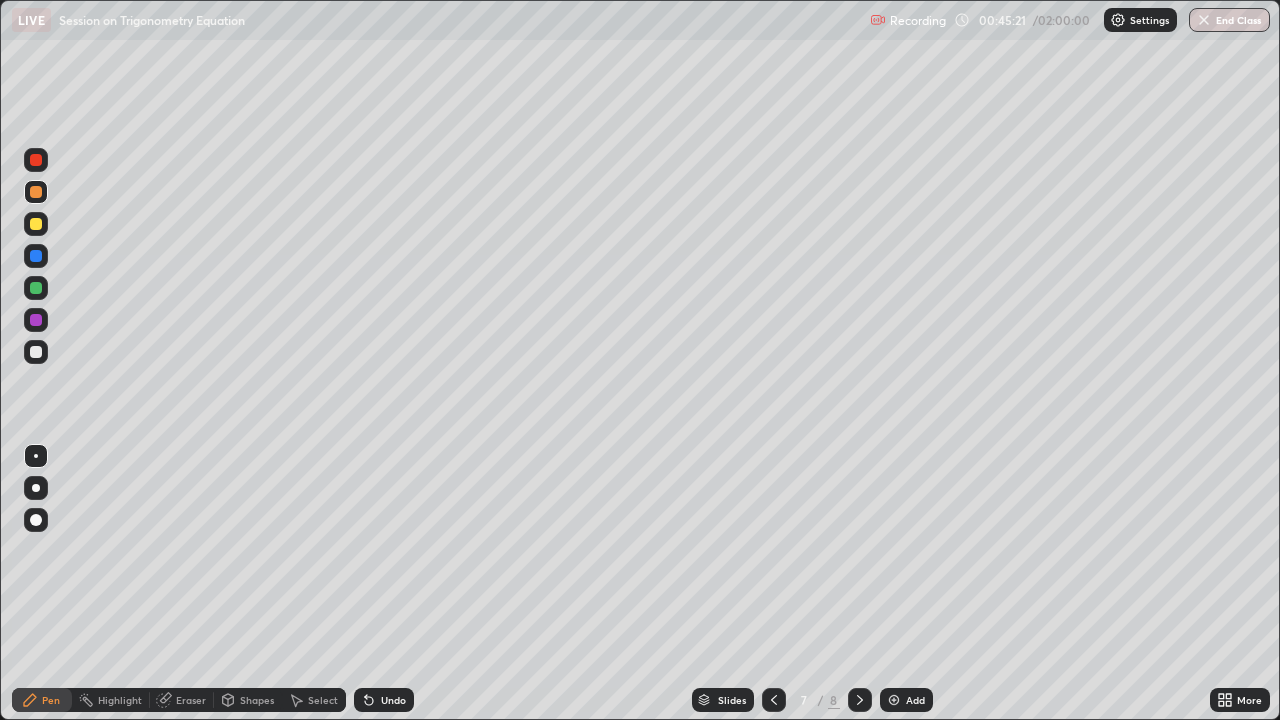 click on "Add" at bounding box center (915, 700) 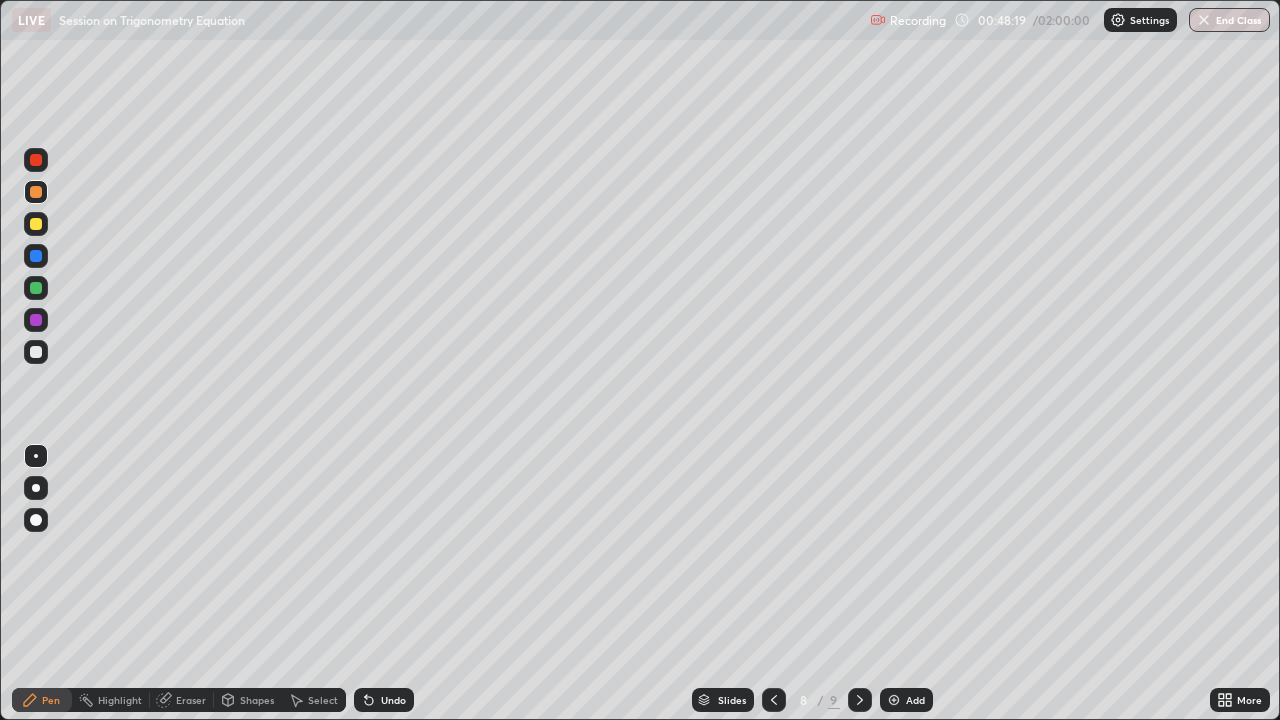 click on "Undo" at bounding box center [384, 700] 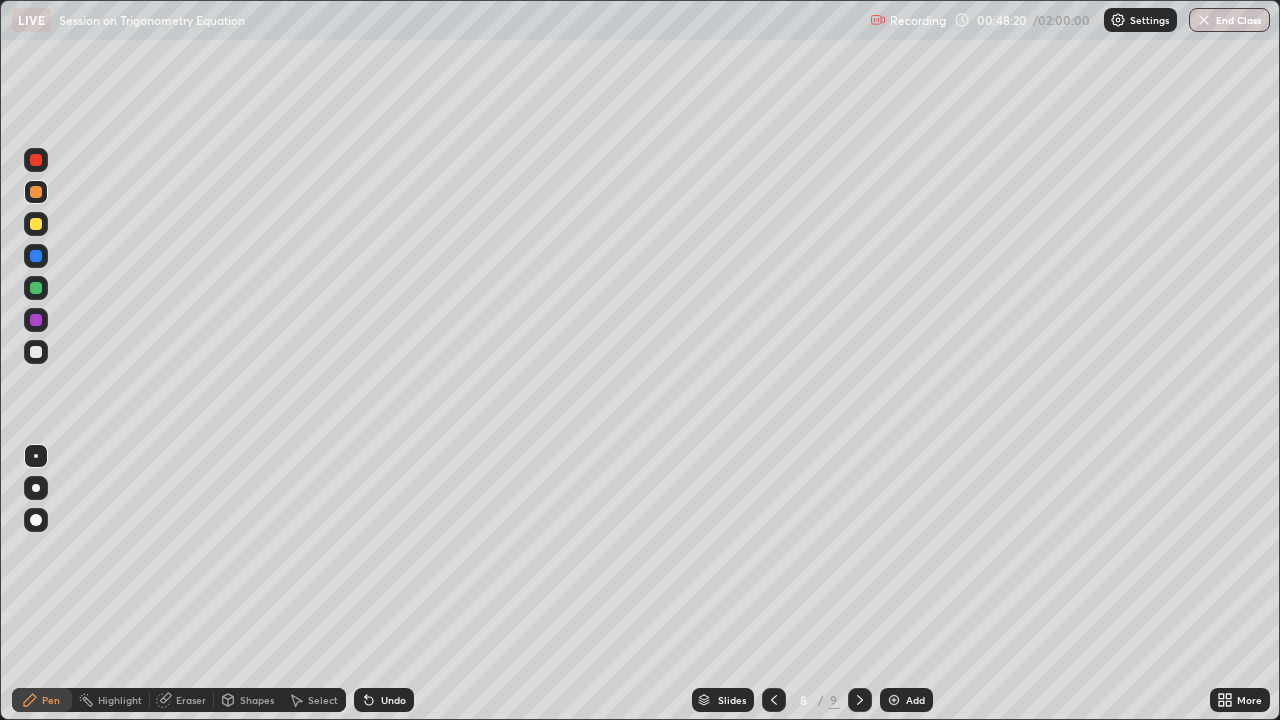 click on "Undo" at bounding box center (384, 700) 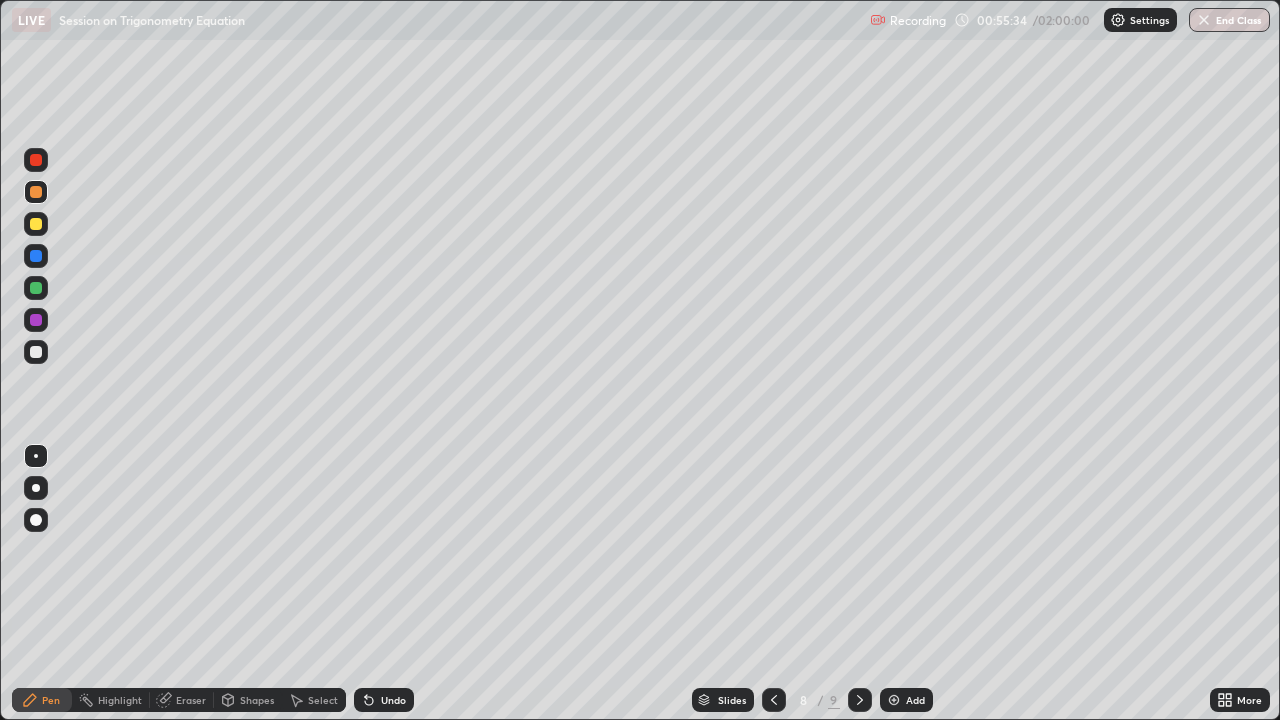 click at bounding box center (36, 288) 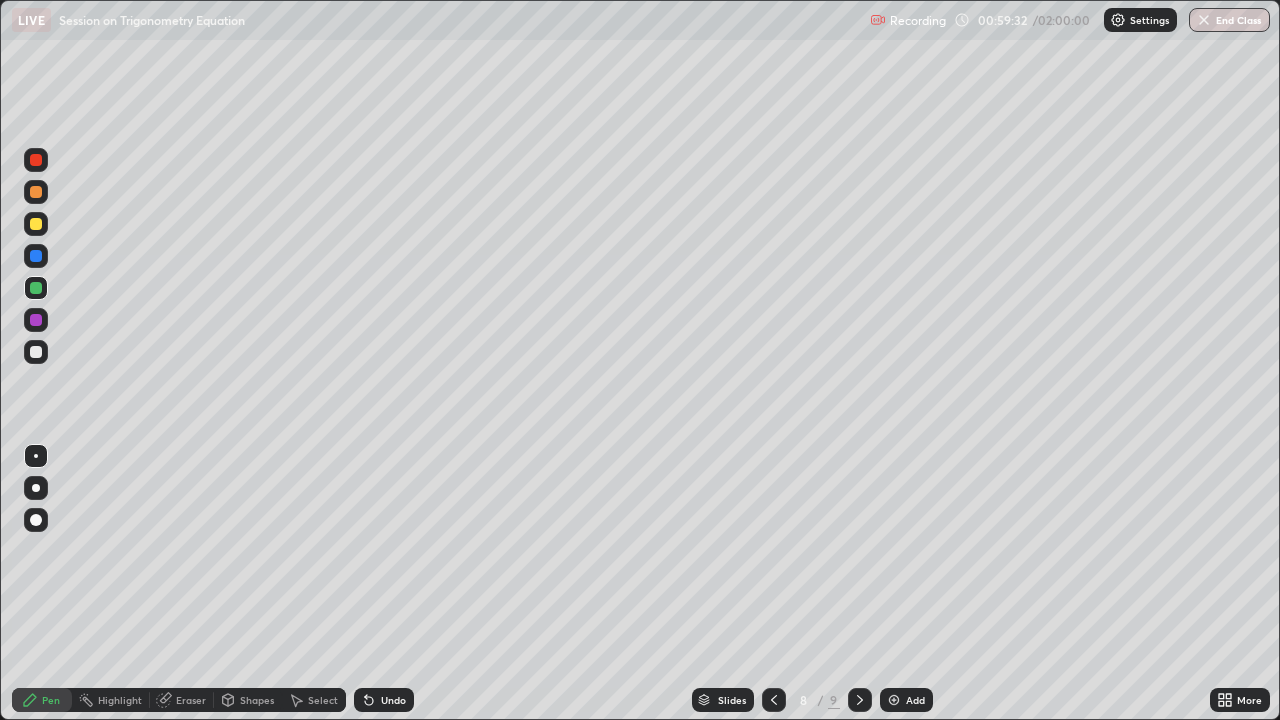 click at bounding box center [36, 192] 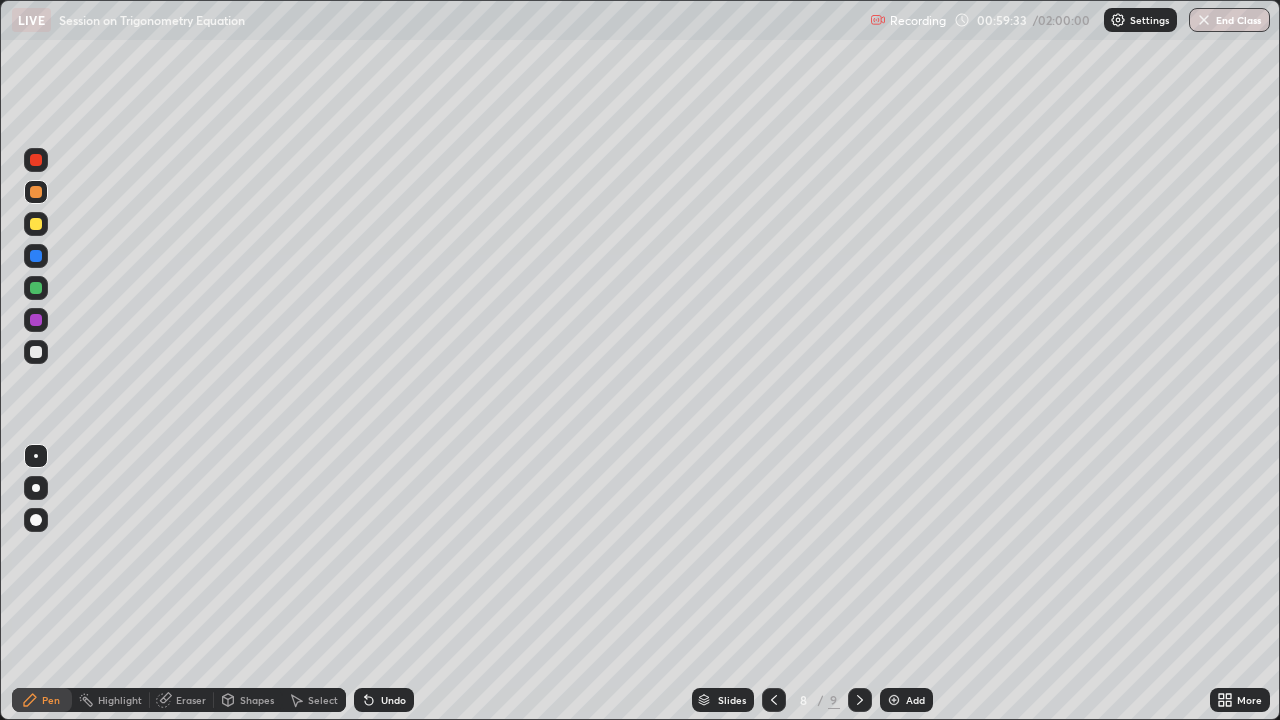 click at bounding box center [36, 320] 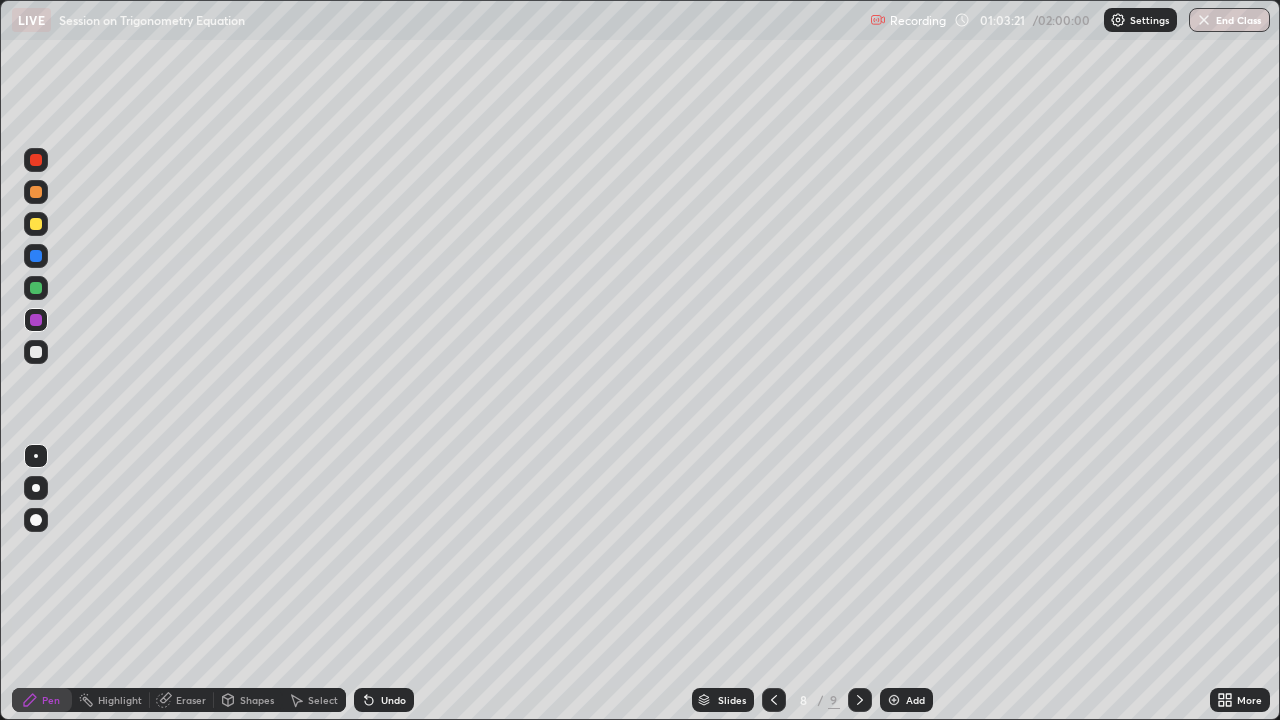 click 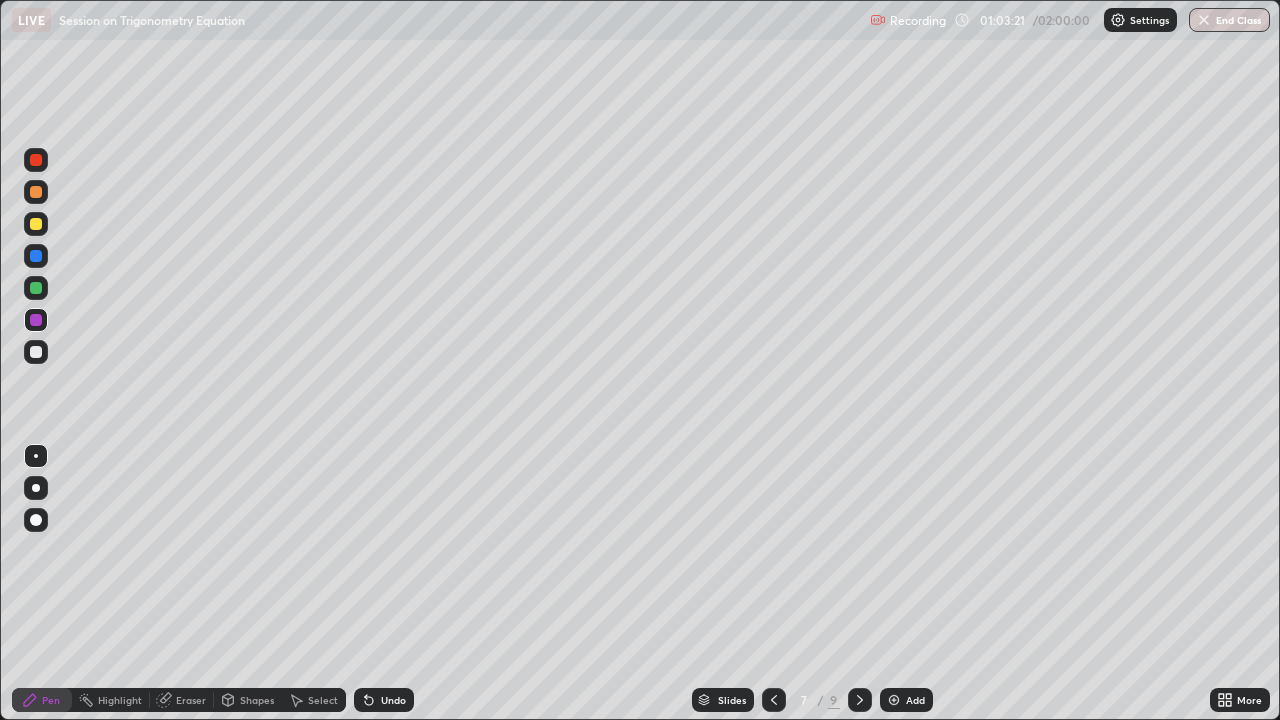 click 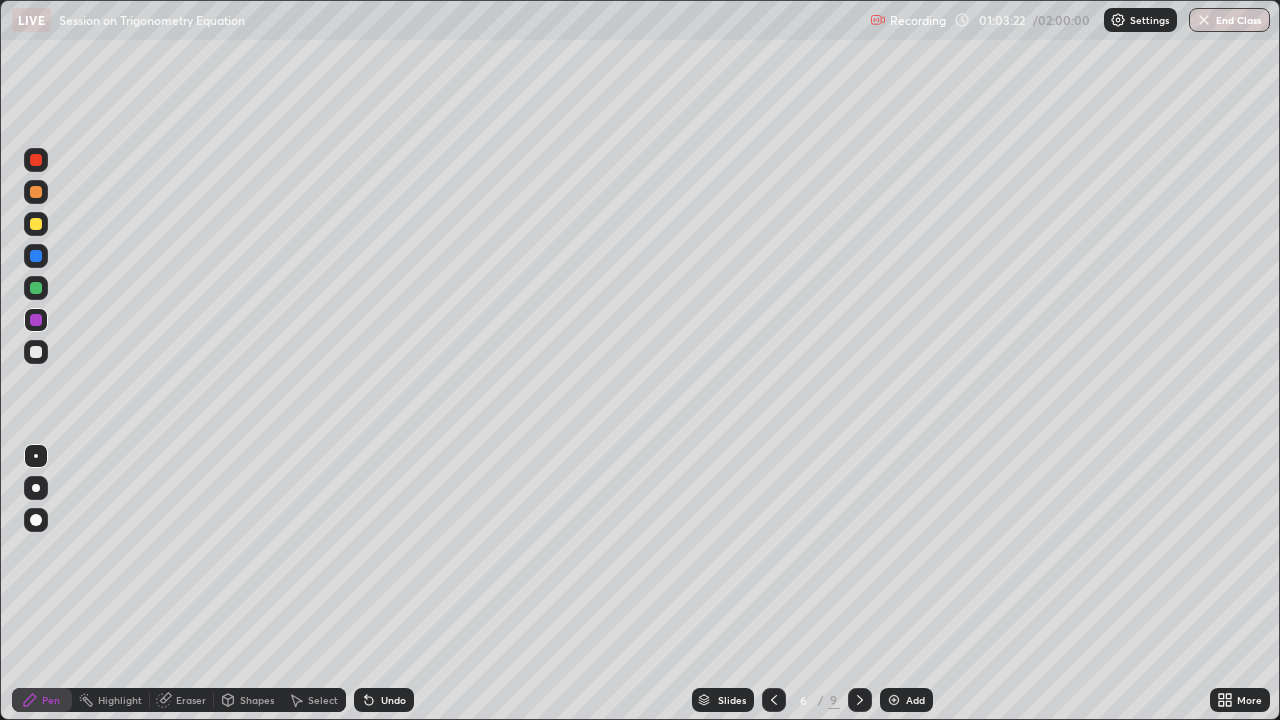 click 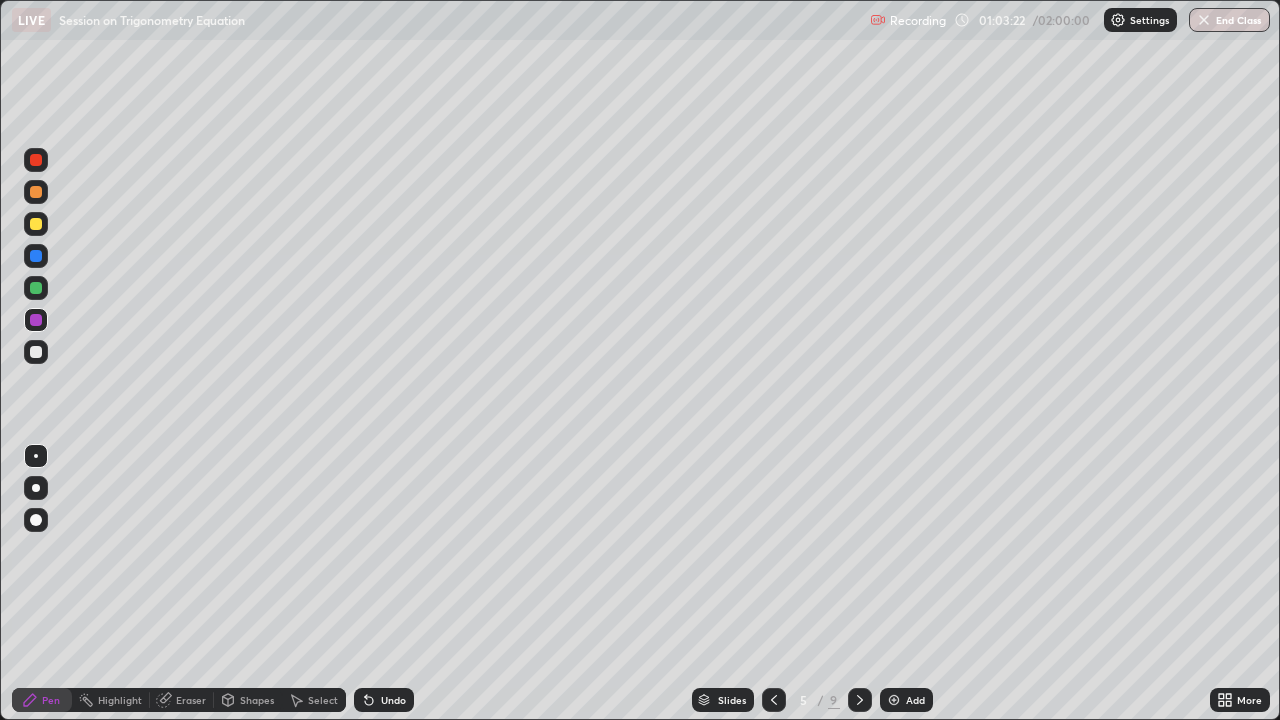 click 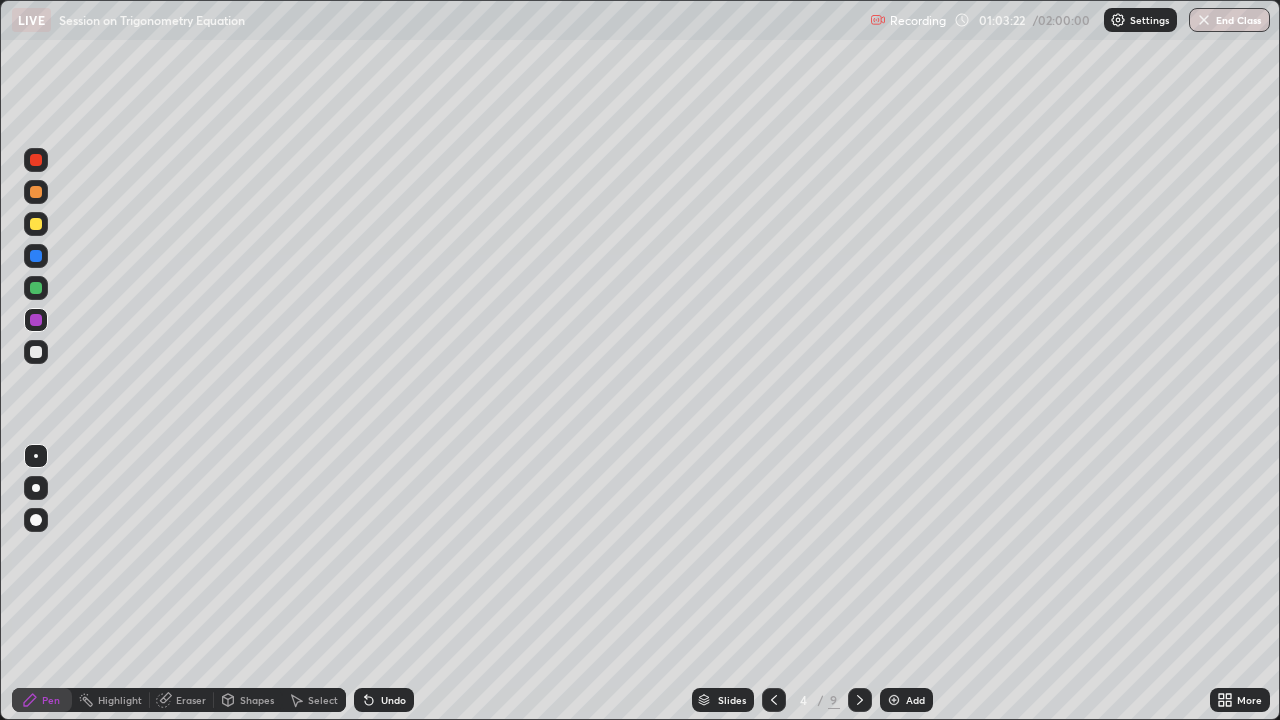 click 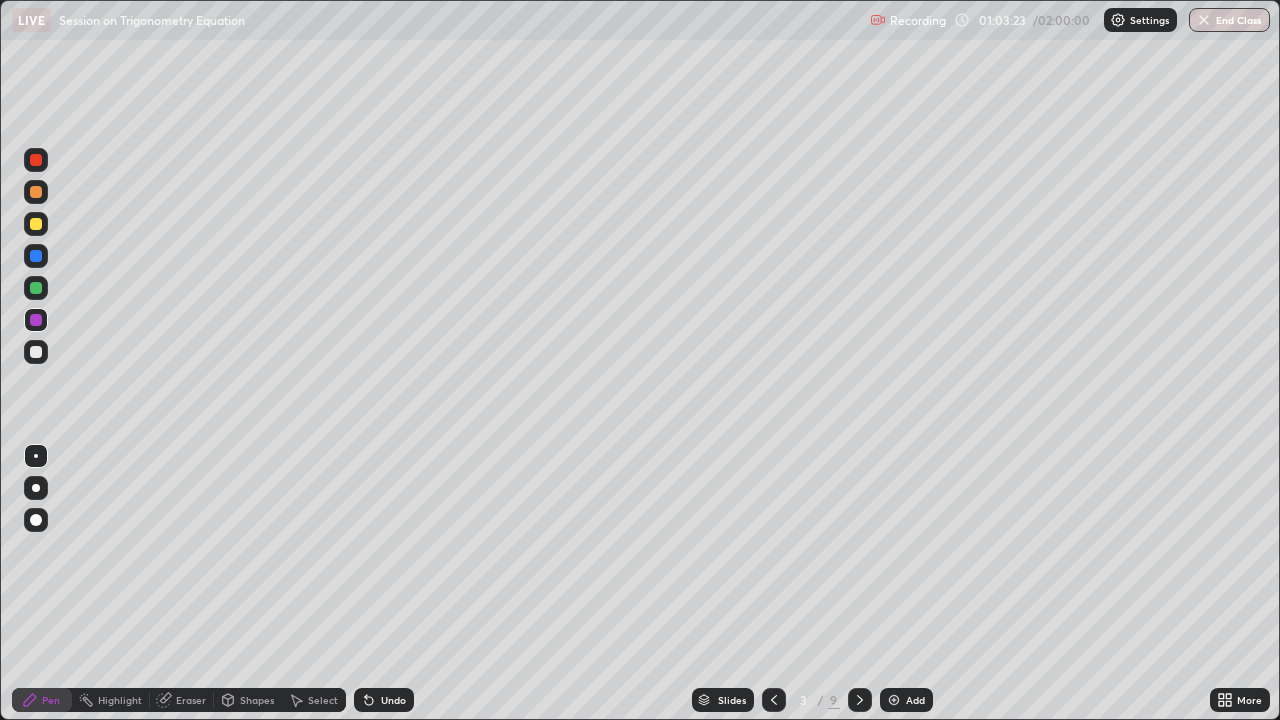 click 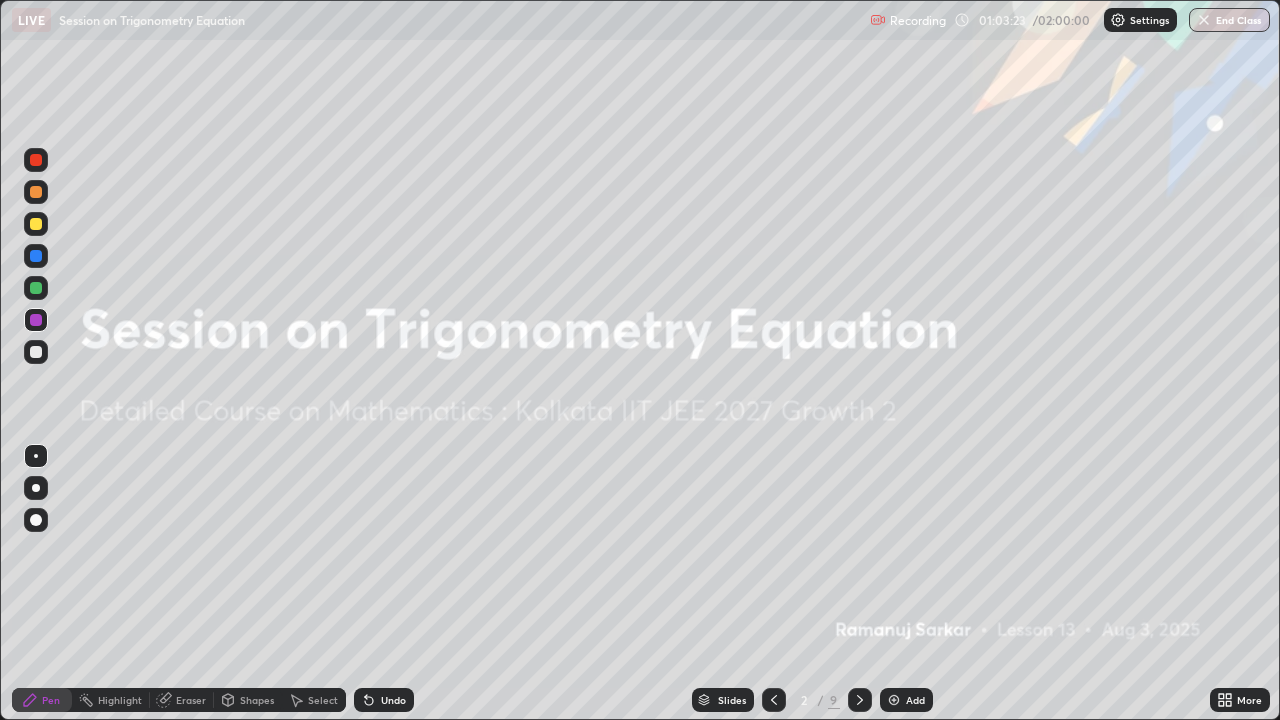 click 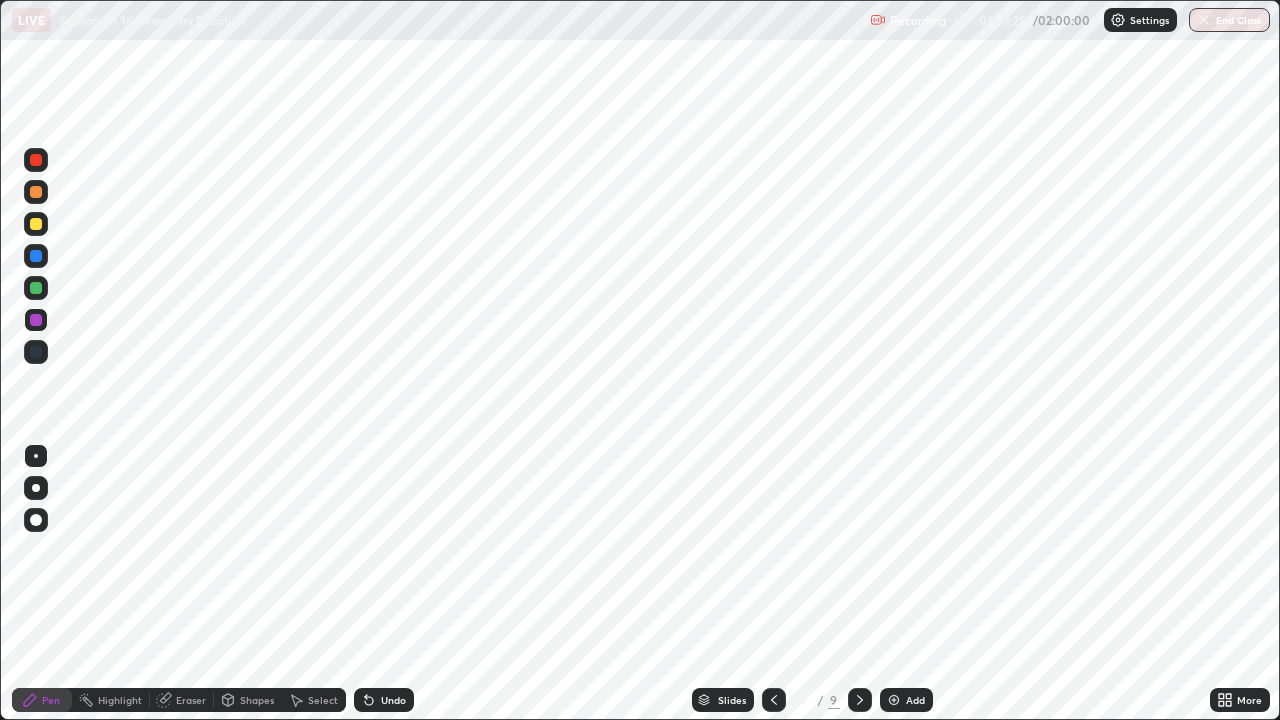 click 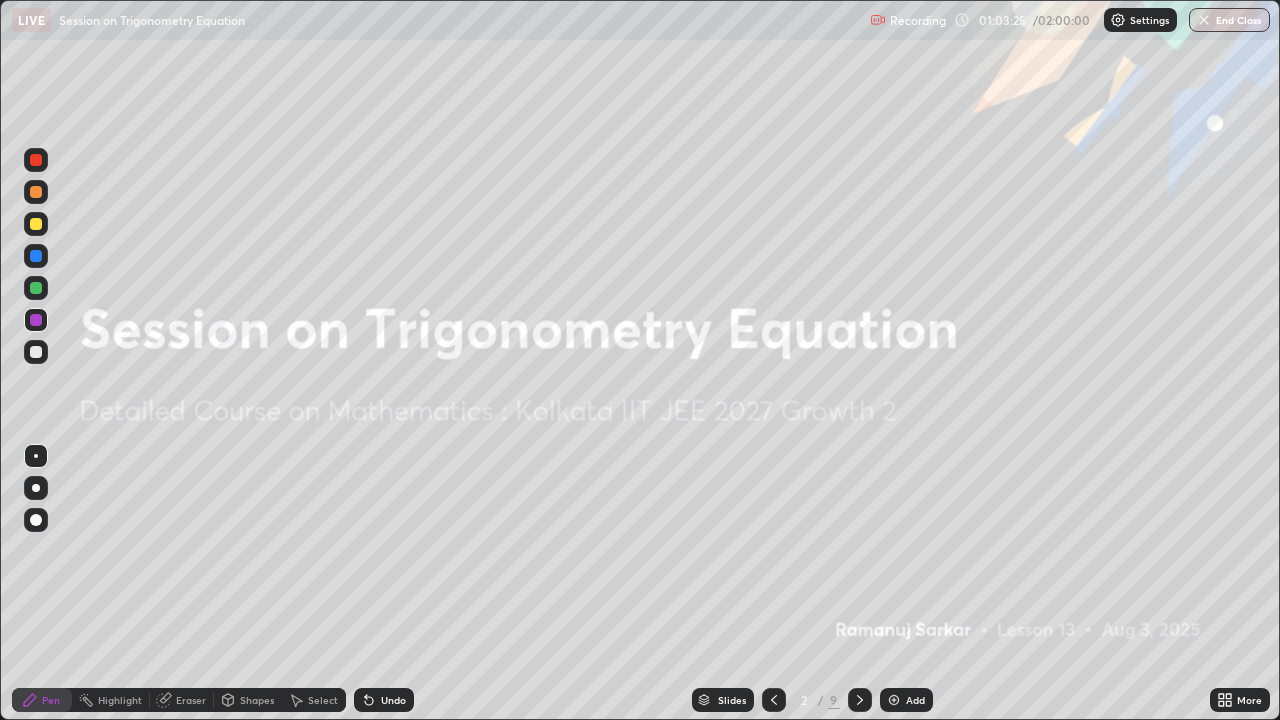 click 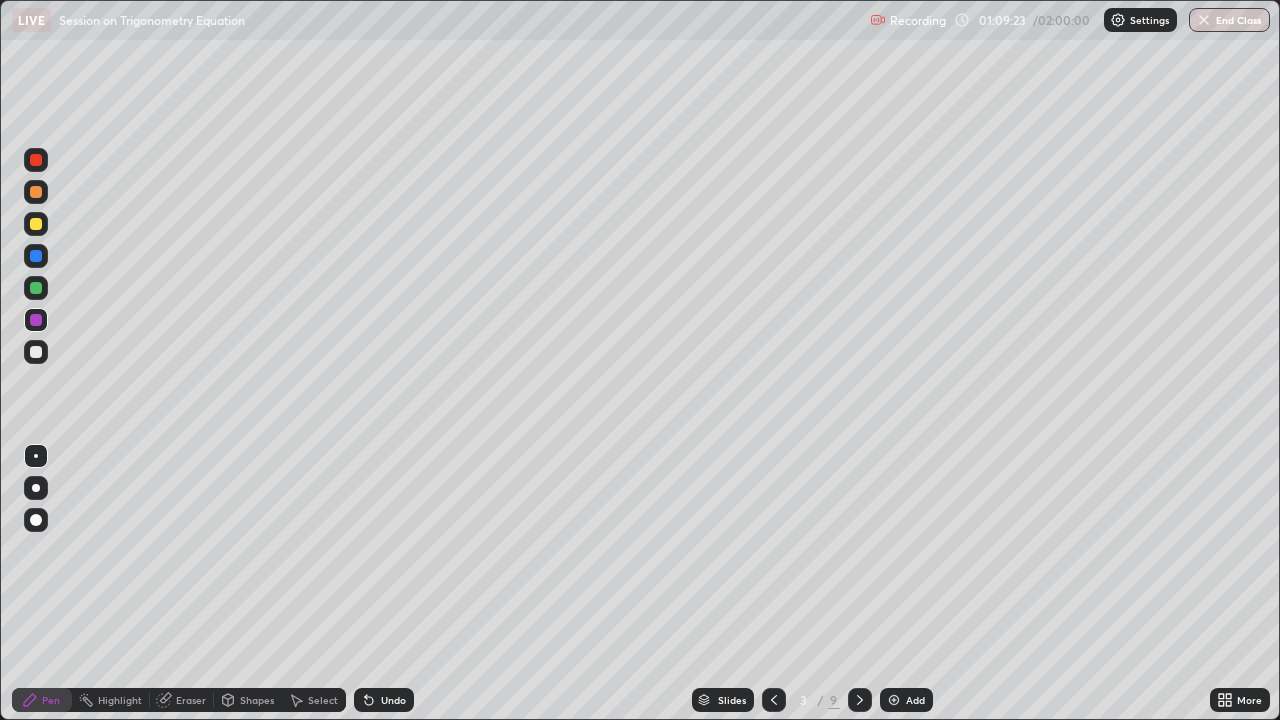 click 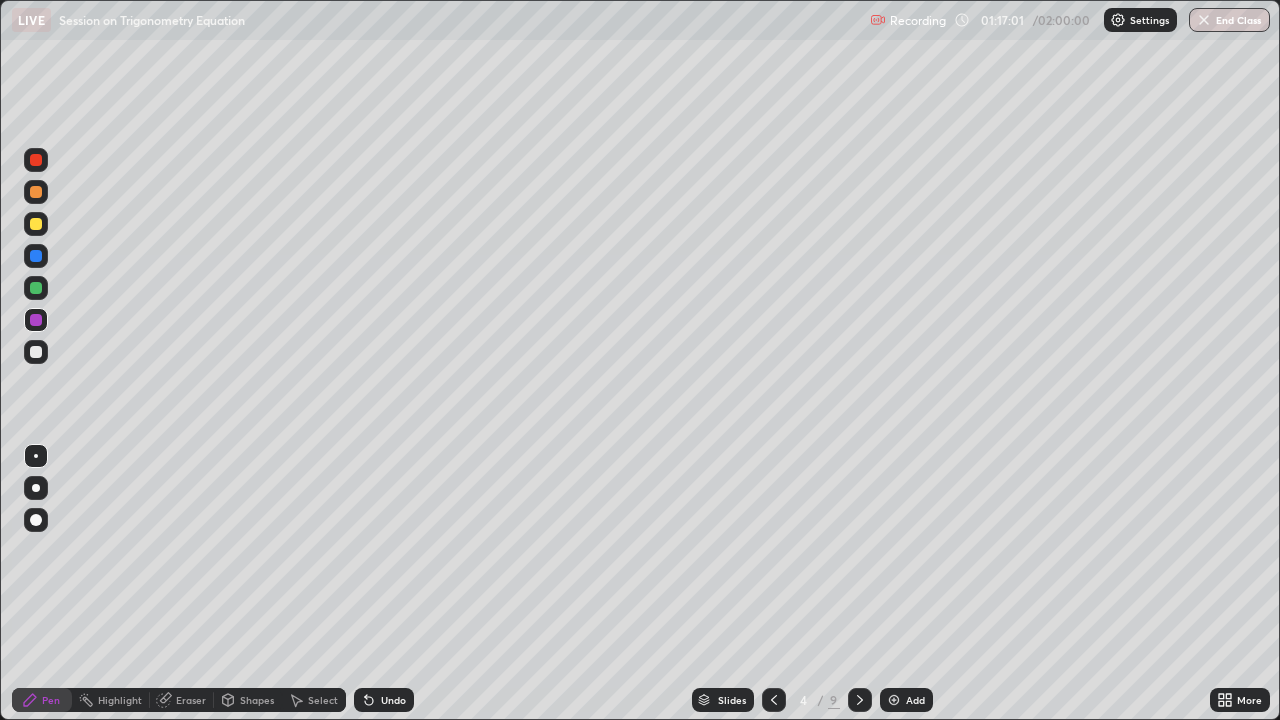 click 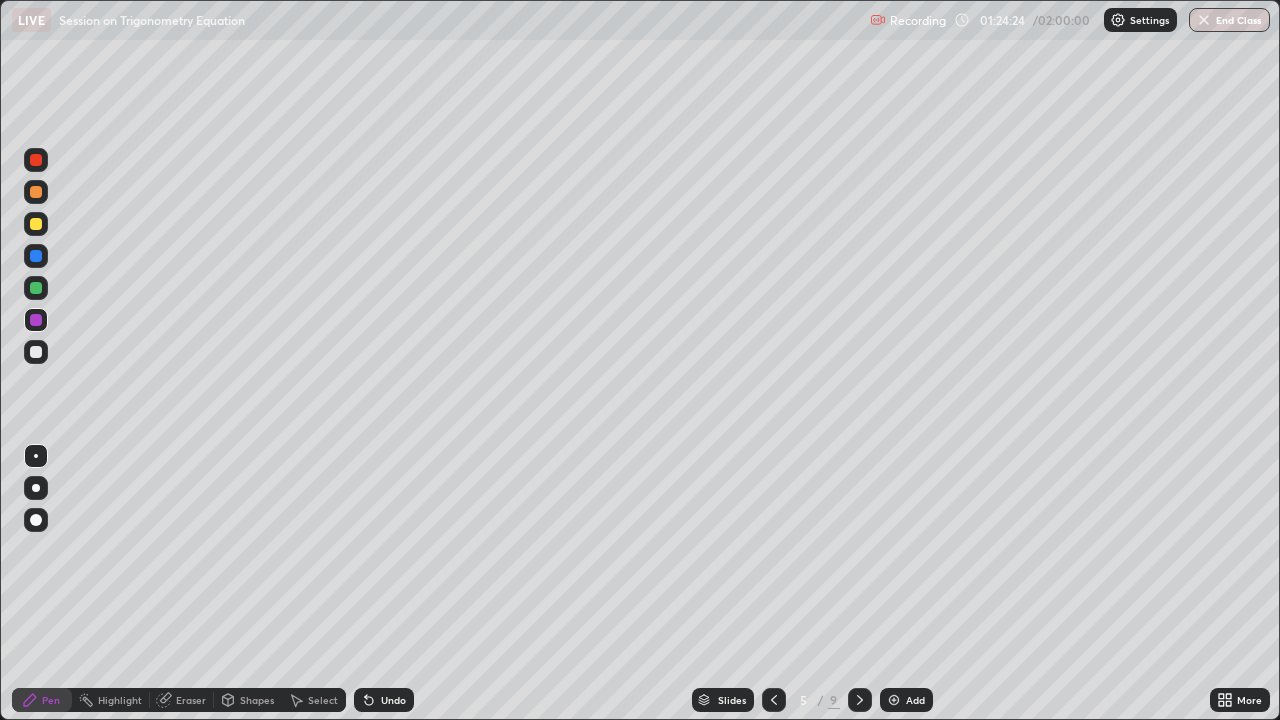 click at bounding box center [860, 700] 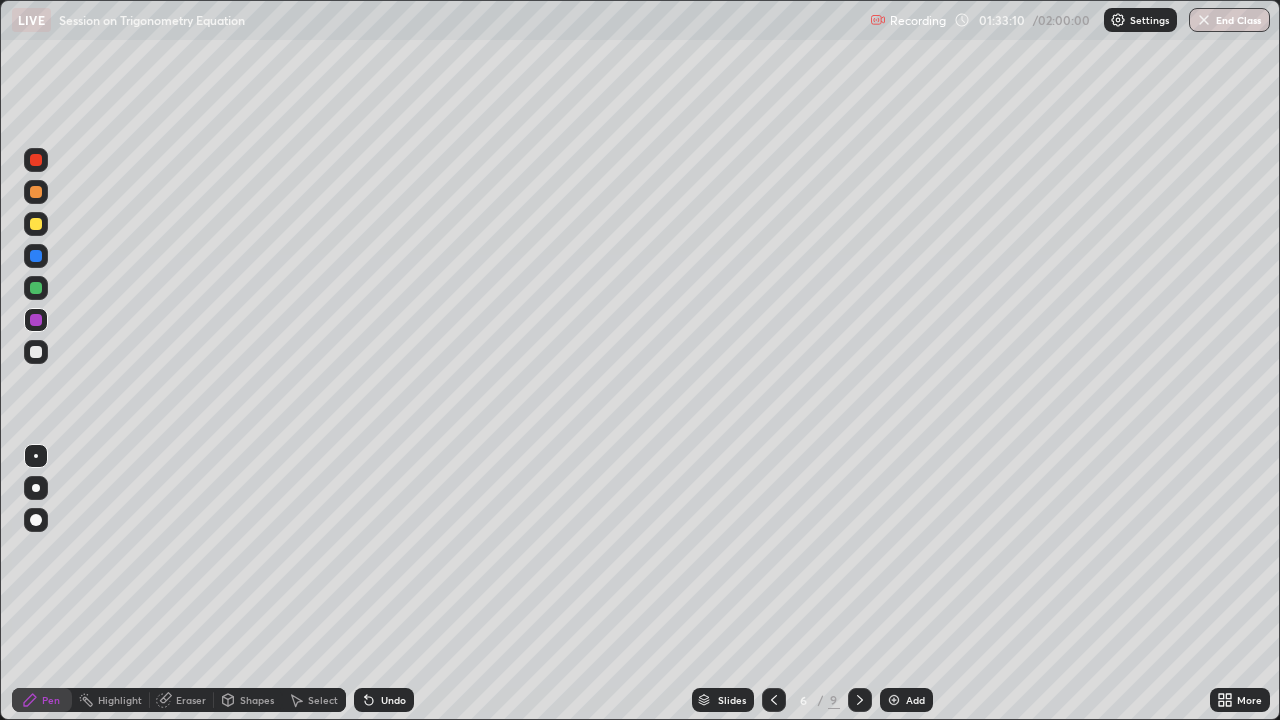 click 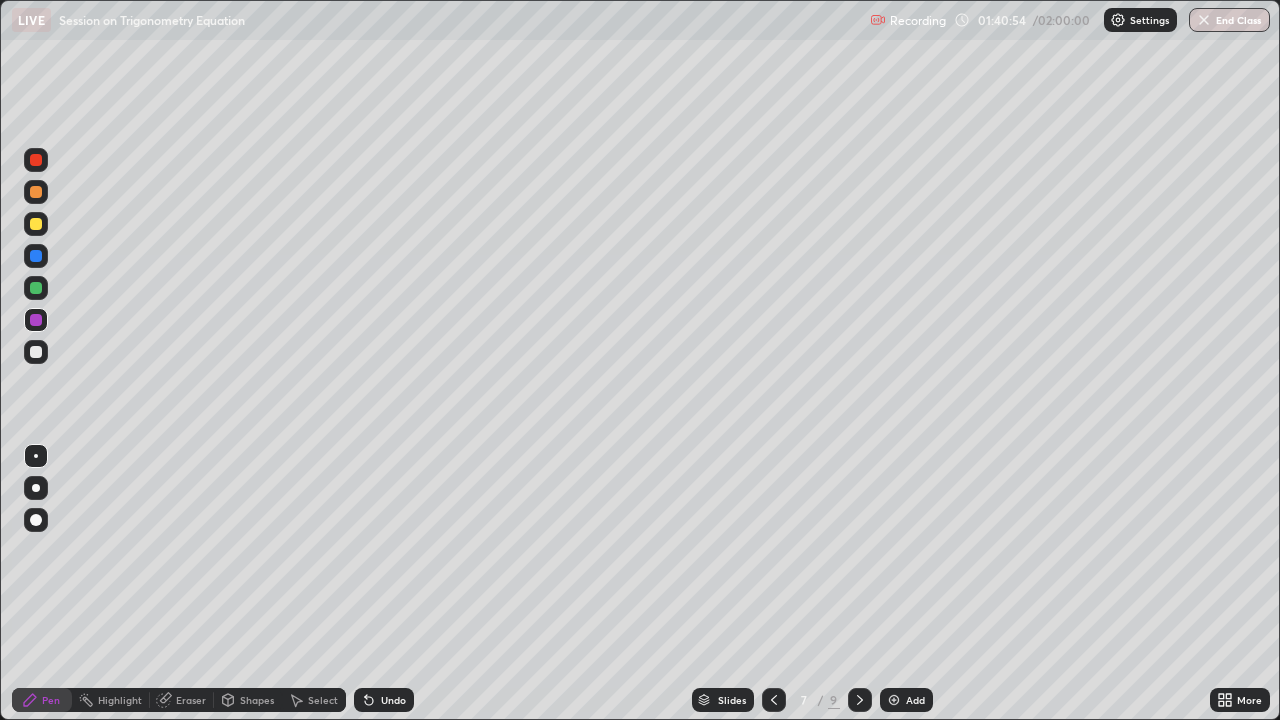 click 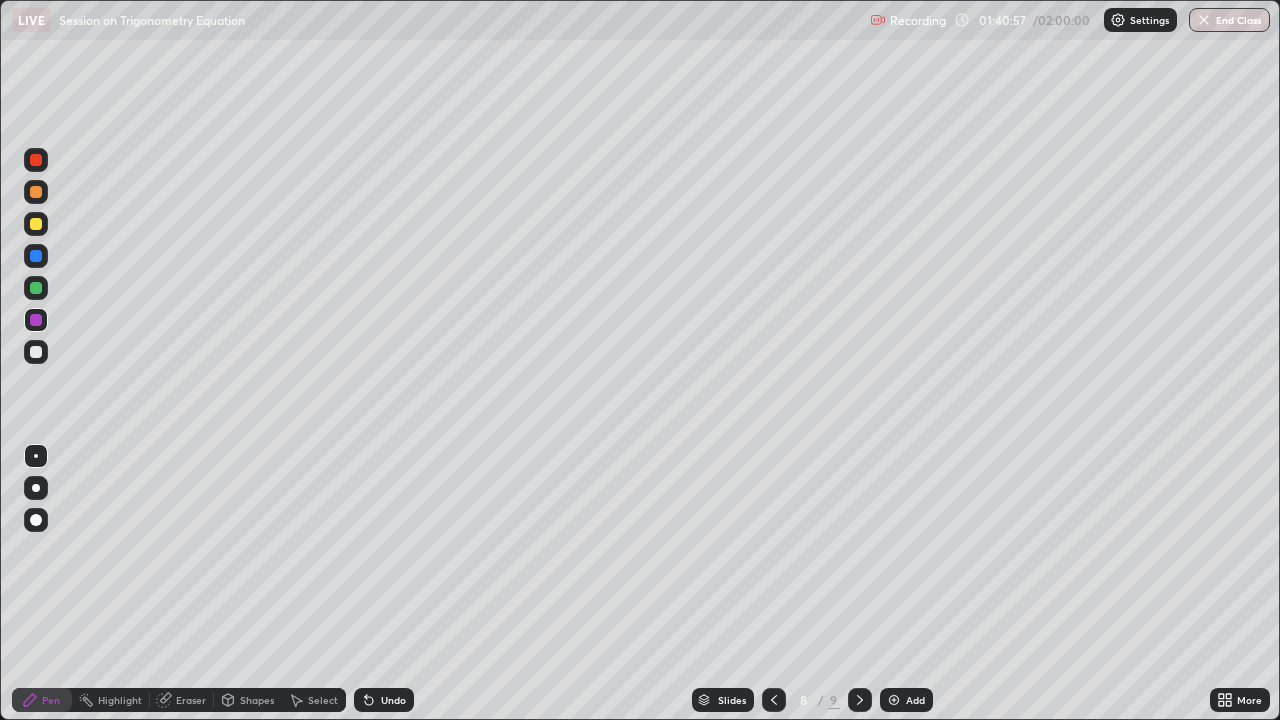 click 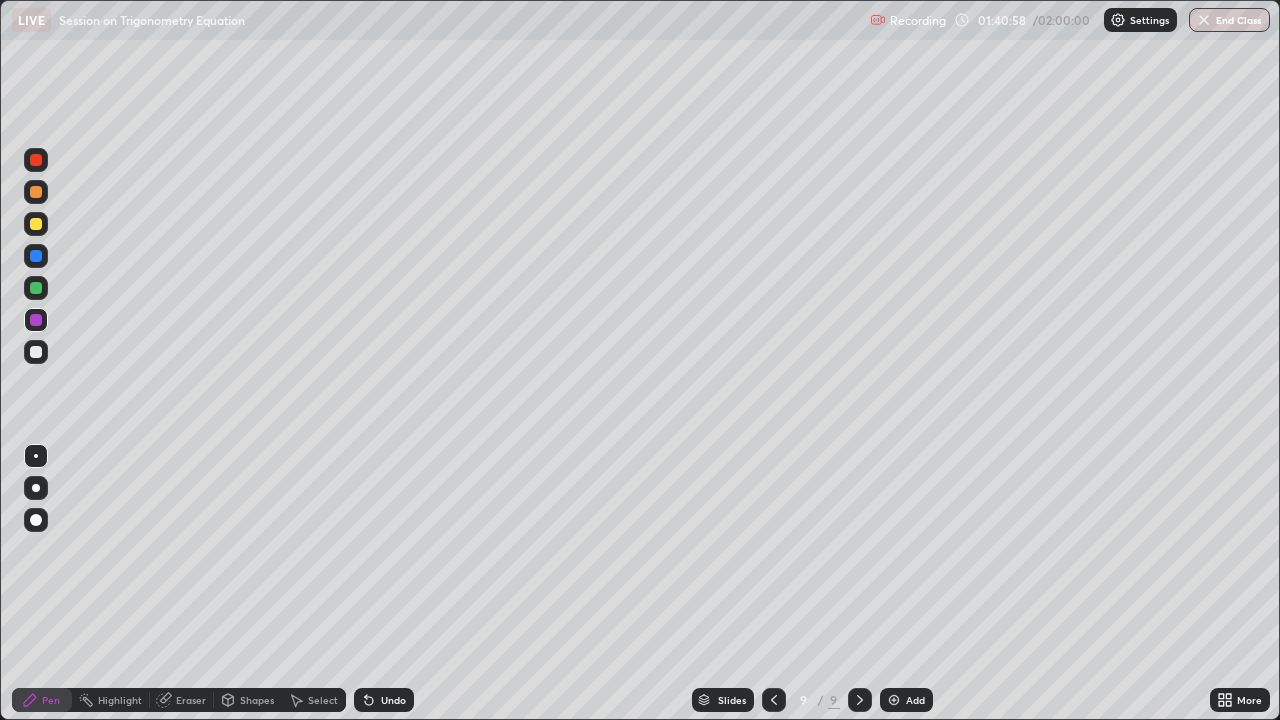 click 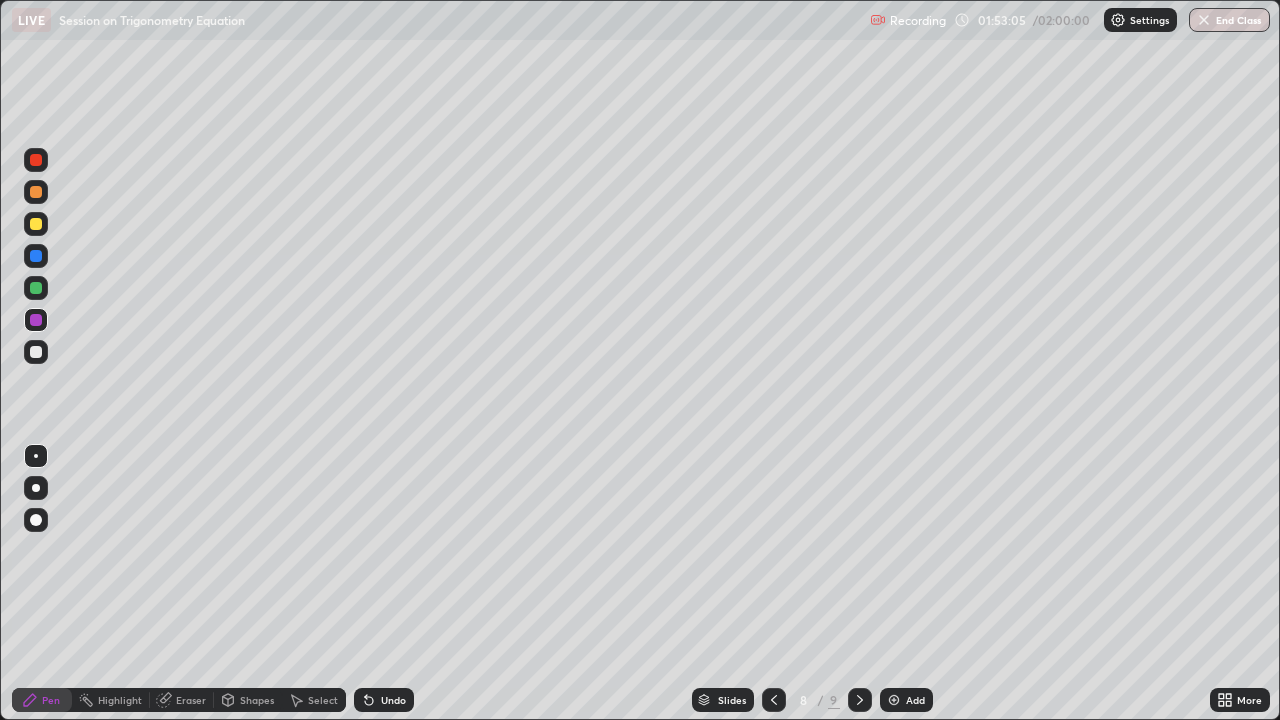 click 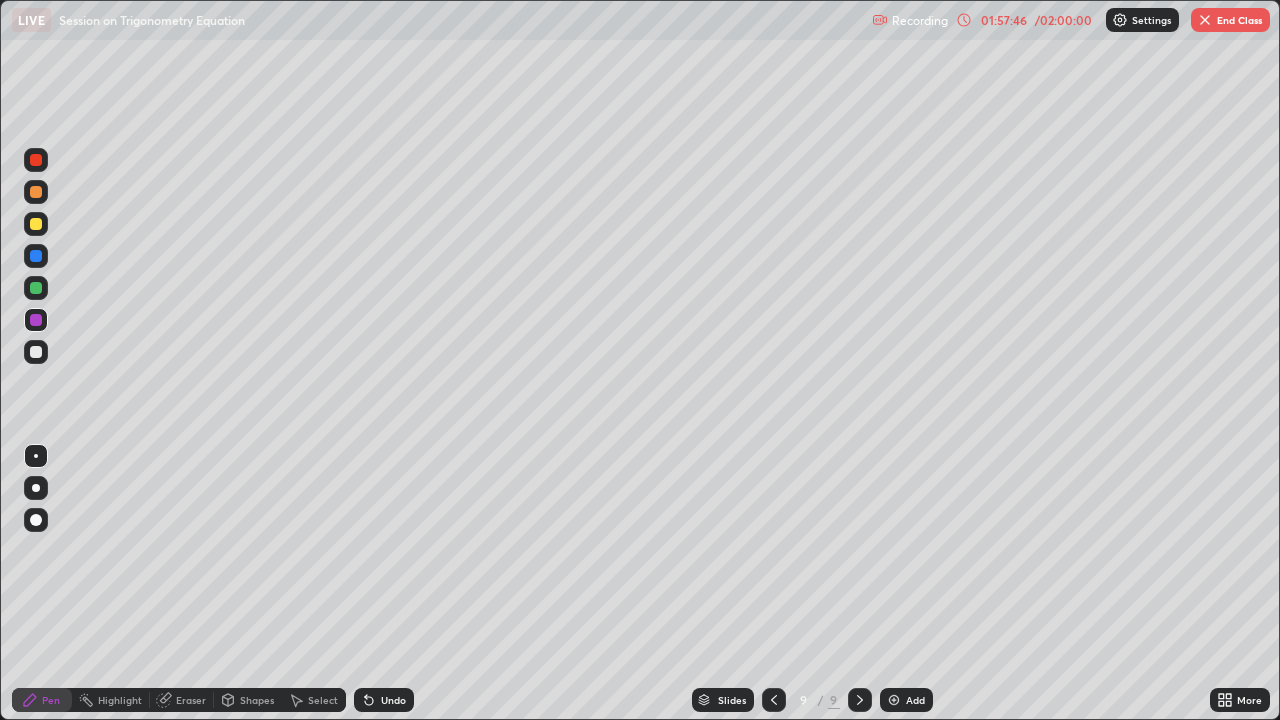 click at bounding box center (894, 700) 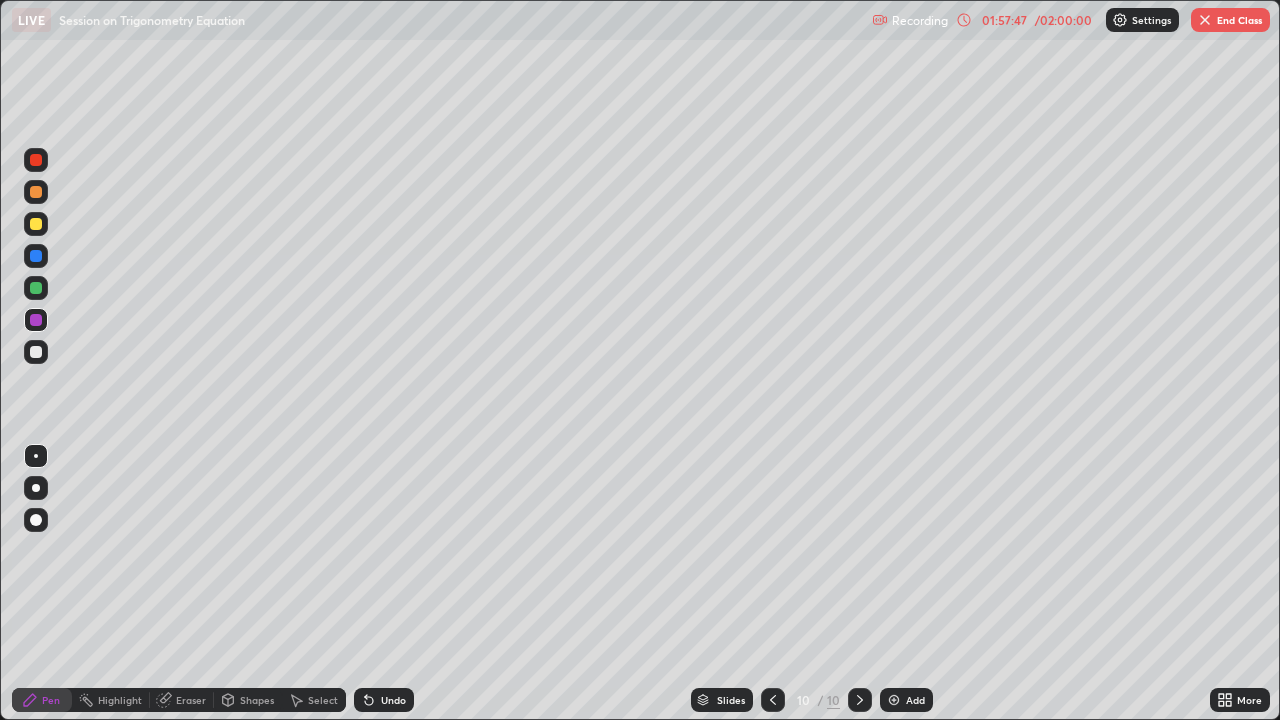 click at bounding box center (36, 352) 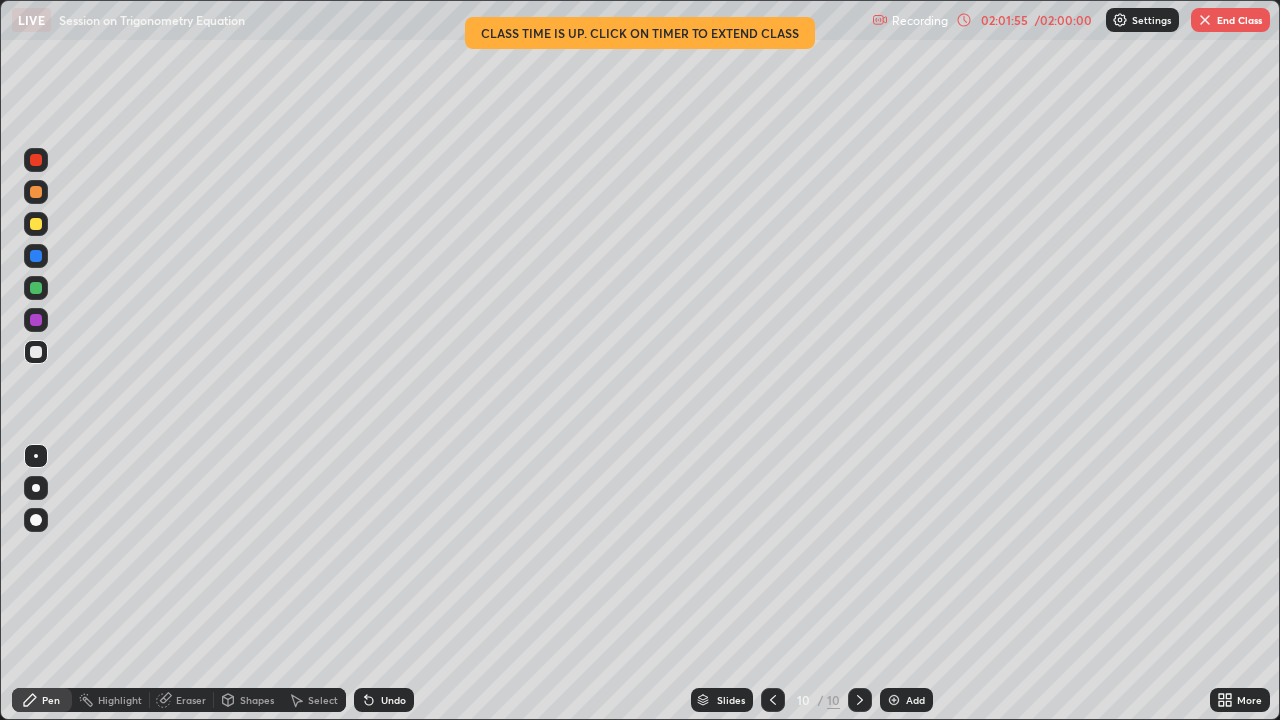 click on "End Class" at bounding box center [1230, 20] 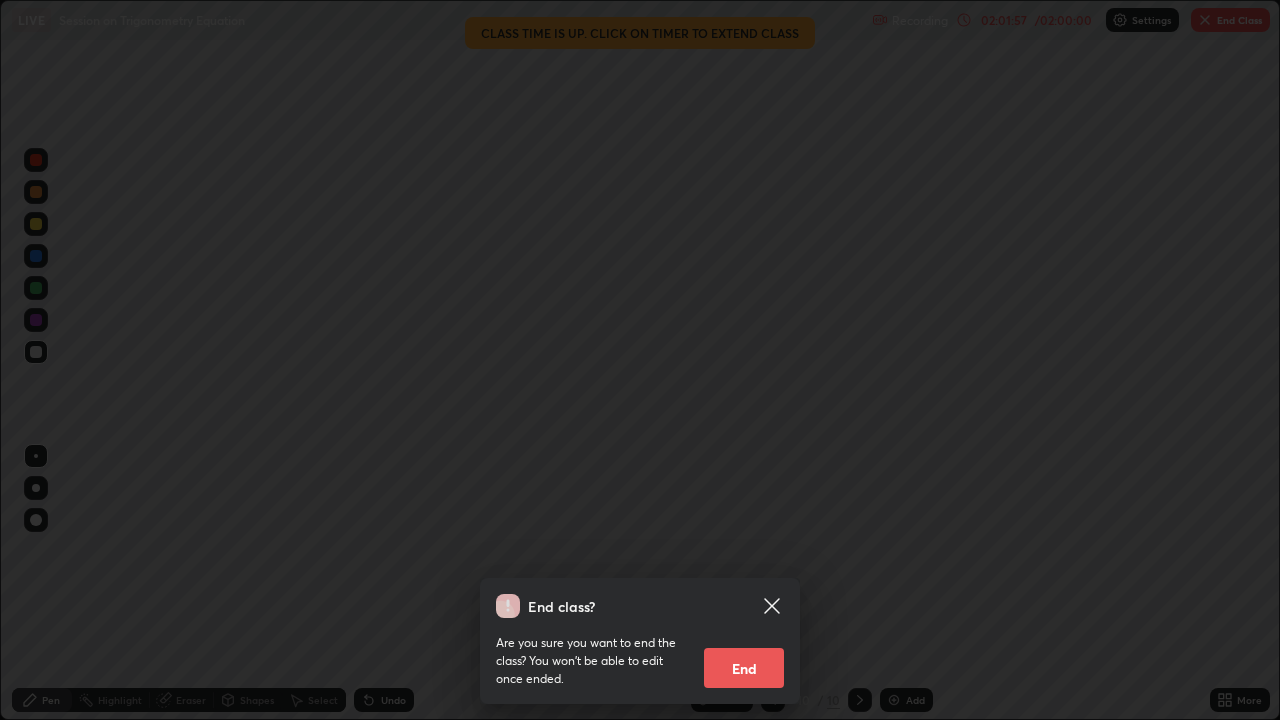 click on "End" at bounding box center (744, 668) 